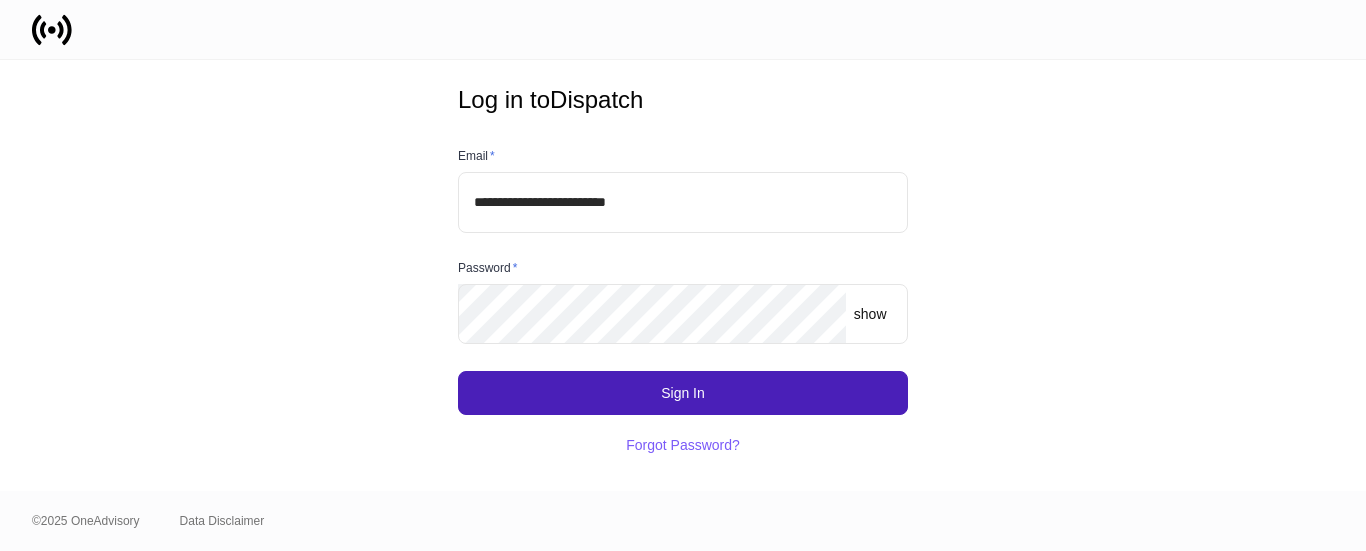 scroll, scrollTop: 0, scrollLeft: 0, axis: both 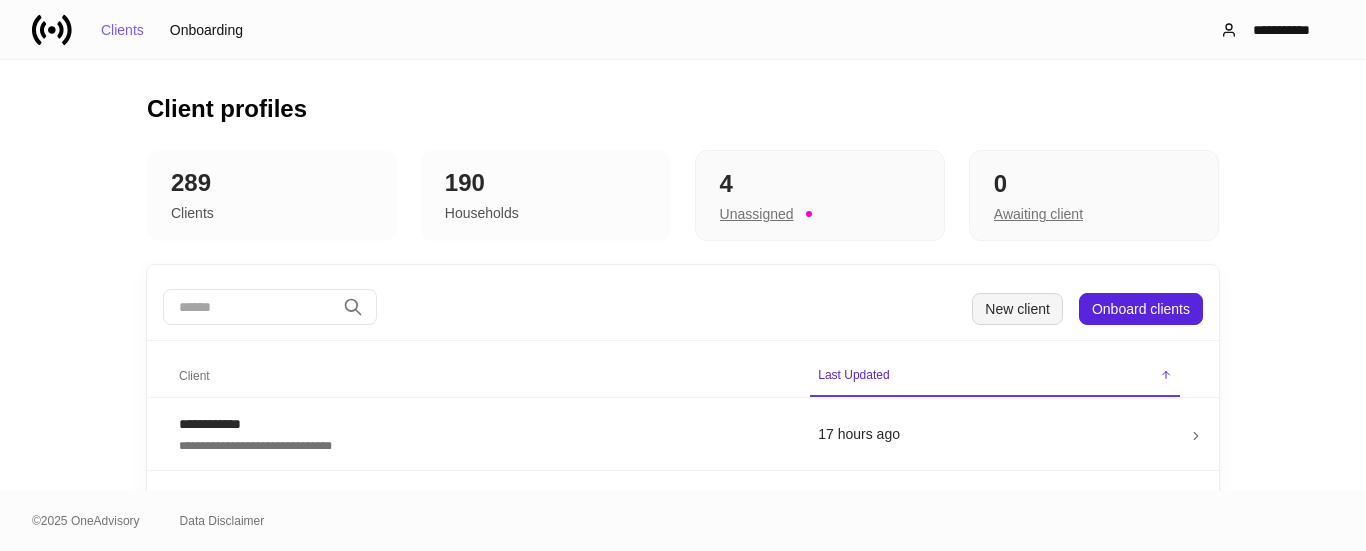 click on "New client" at bounding box center (1017, 309) 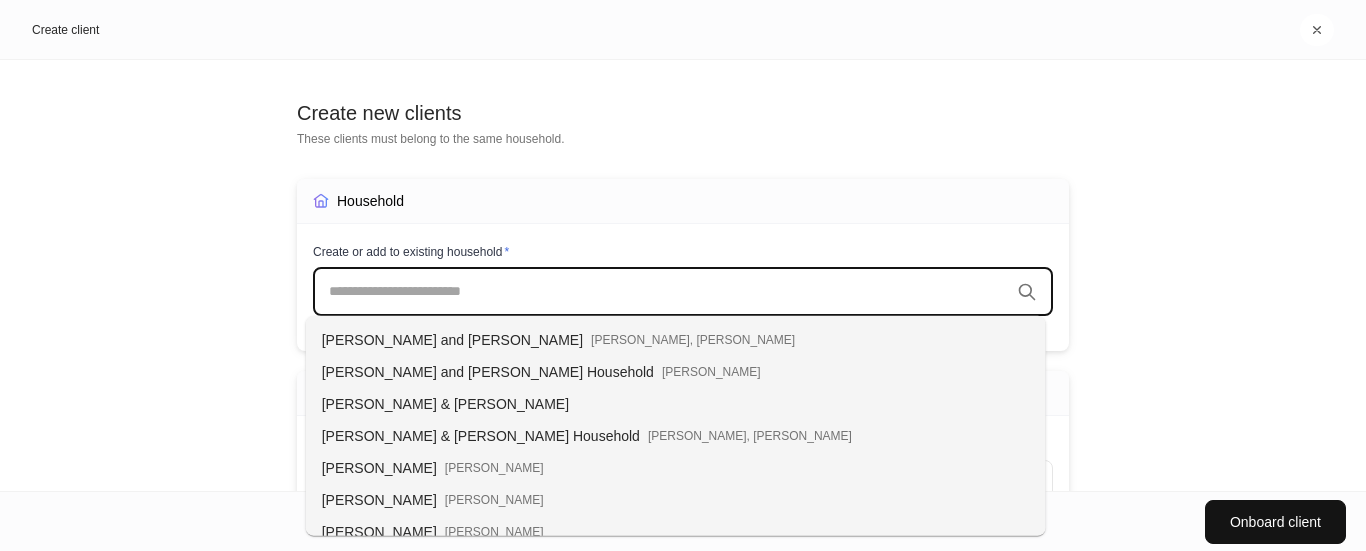 click at bounding box center (669, 292) 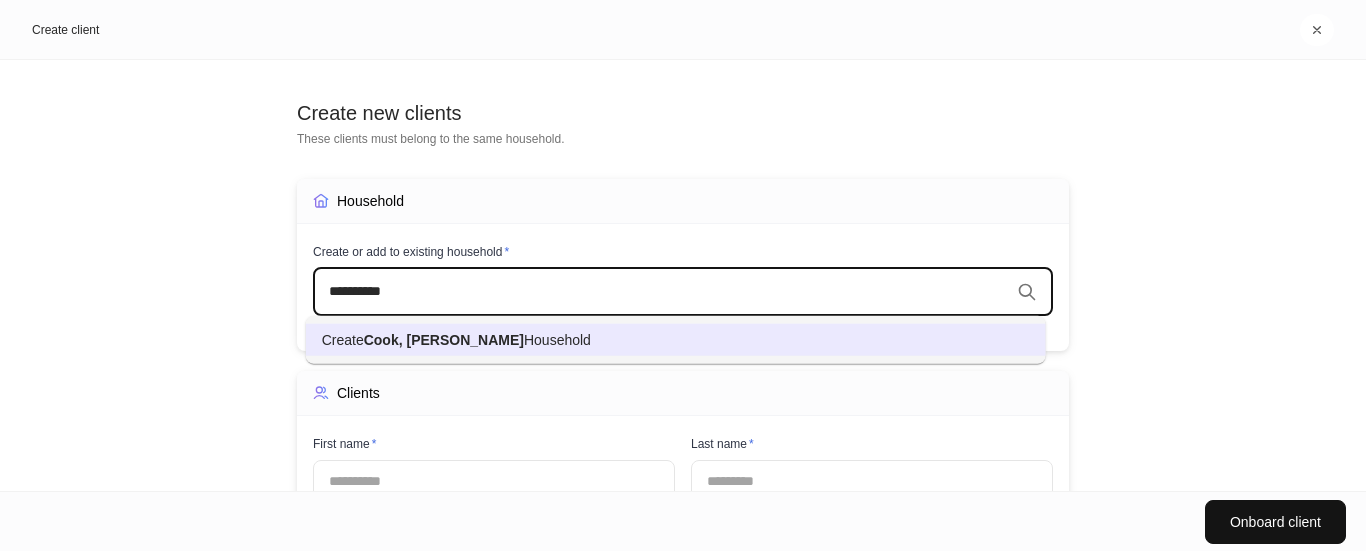 type on "**********" 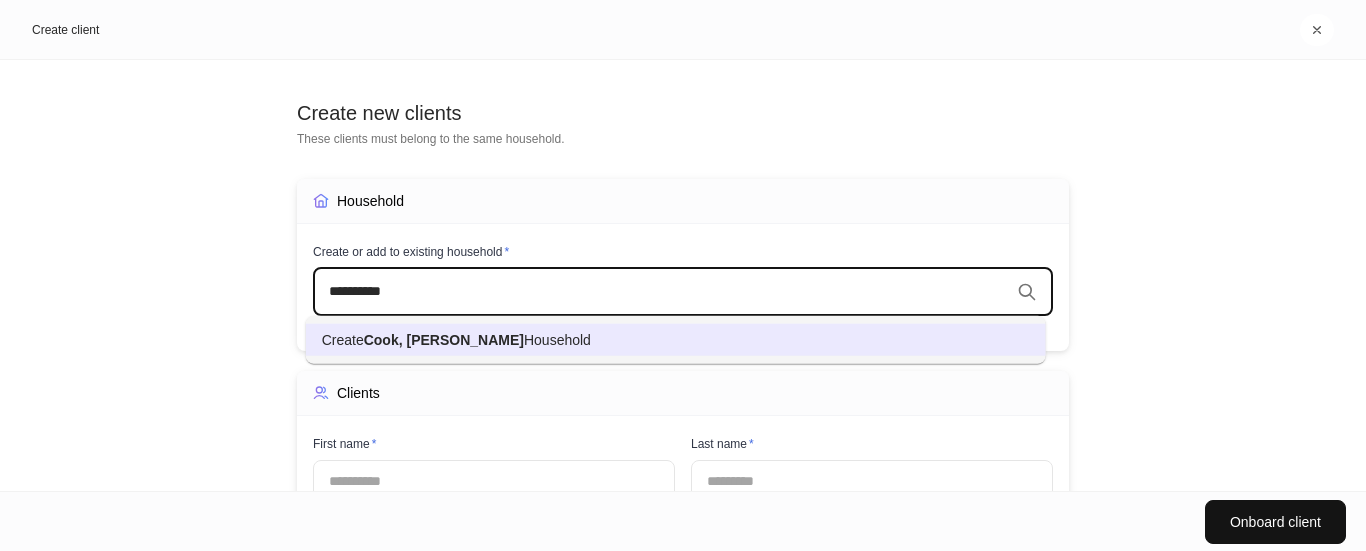 type 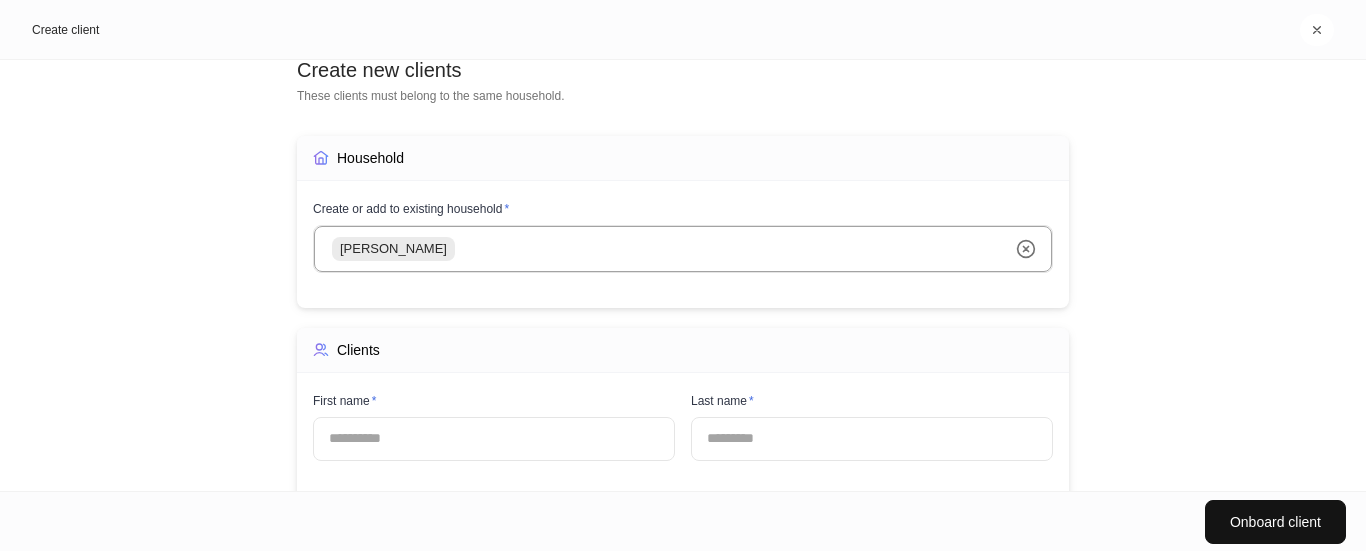 scroll, scrollTop: 100, scrollLeft: 0, axis: vertical 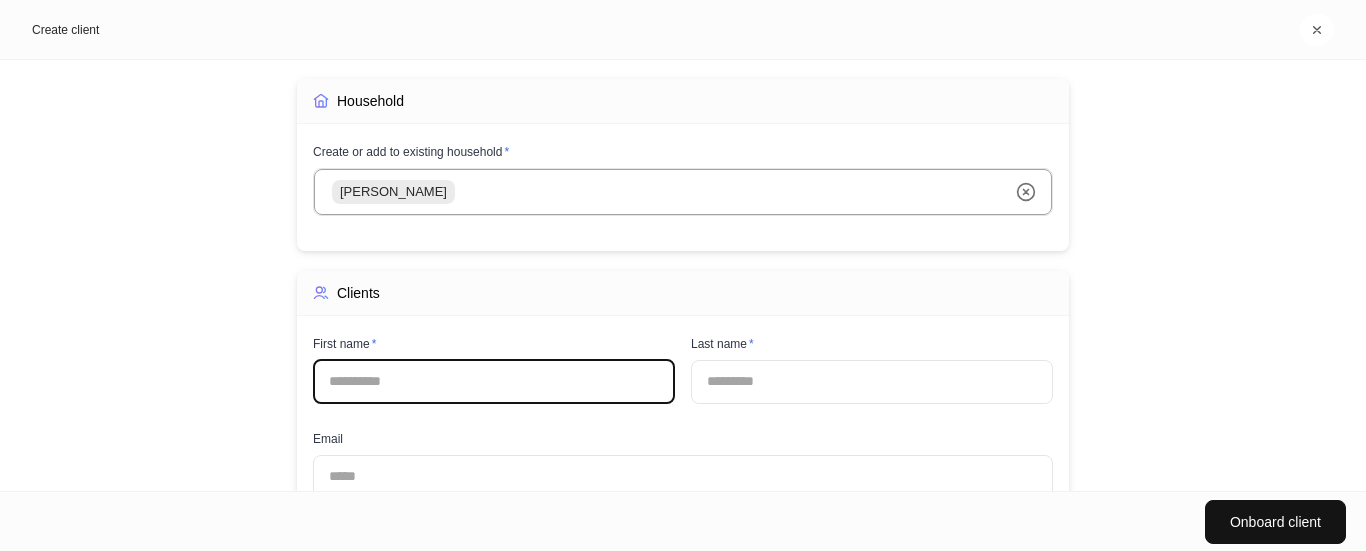click at bounding box center [494, 382] 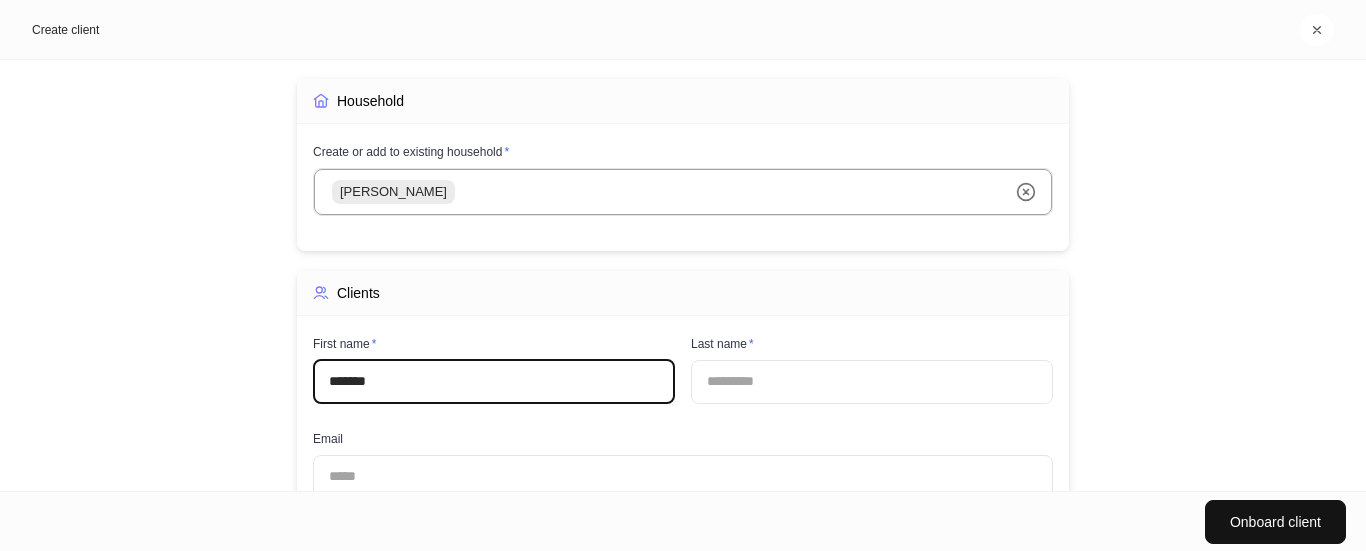 type on "*******" 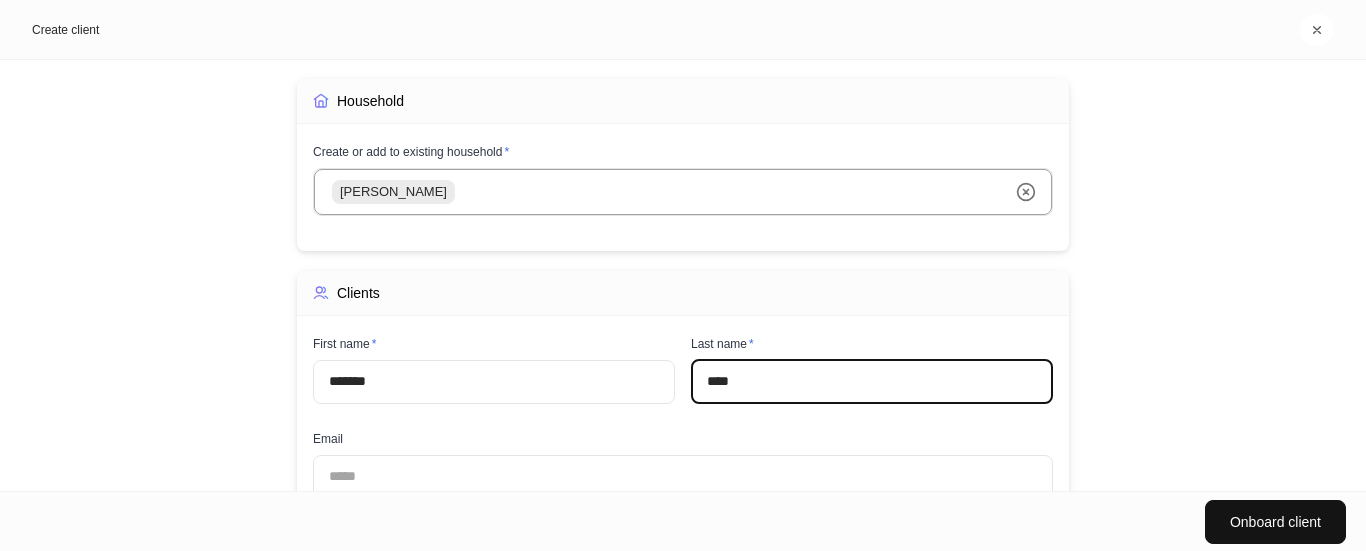 type on "****" 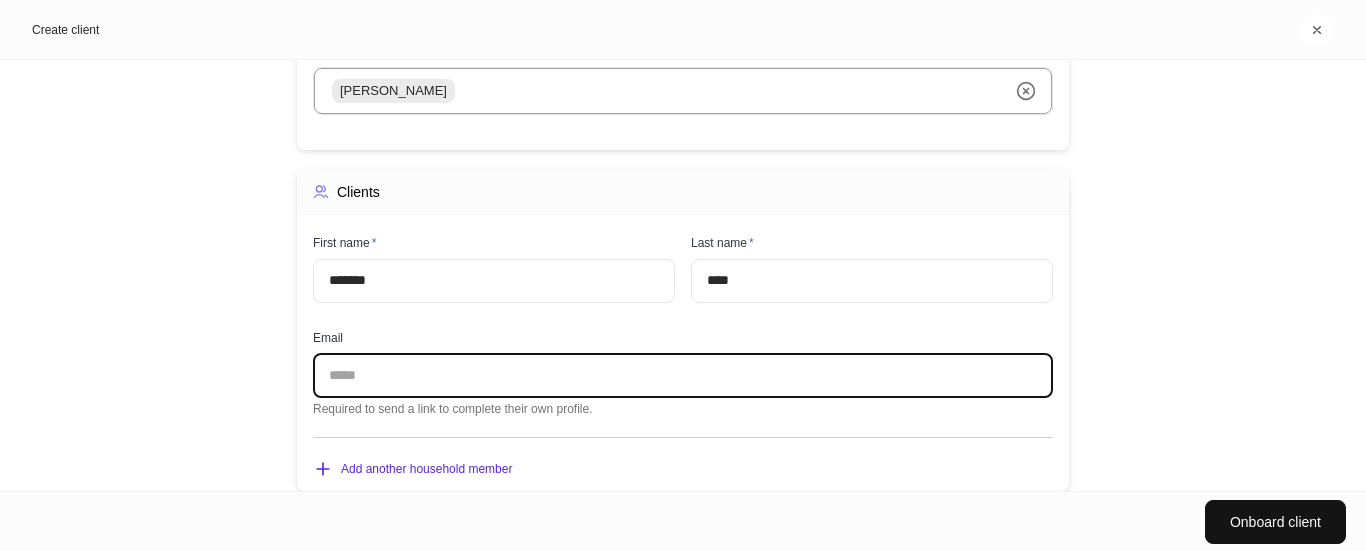 scroll, scrollTop: 242, scrollLeft: 0, axis: vertical 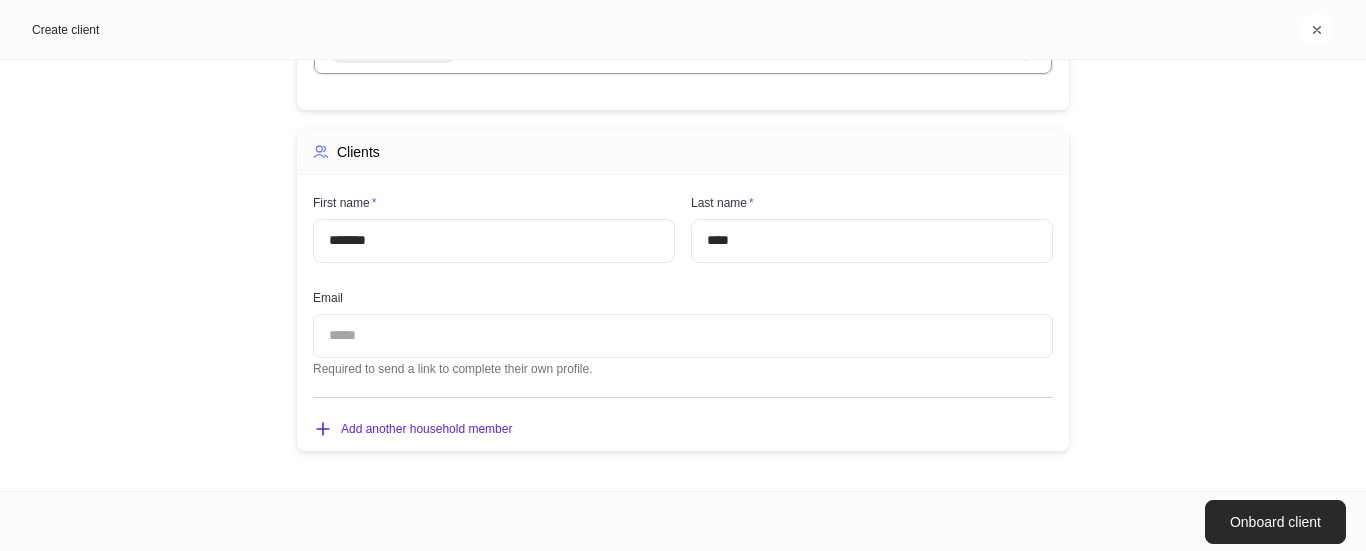 click on "Onboard client" at bounding box center [1275, 522] 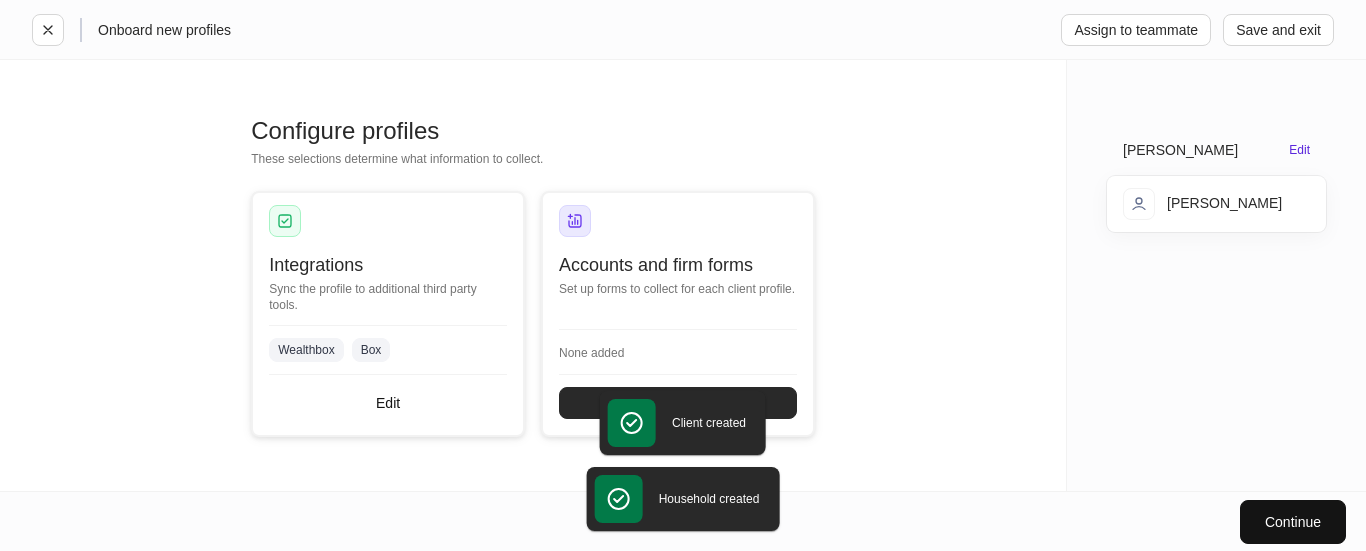 click on "Set up" at bounding box center (678, 403) 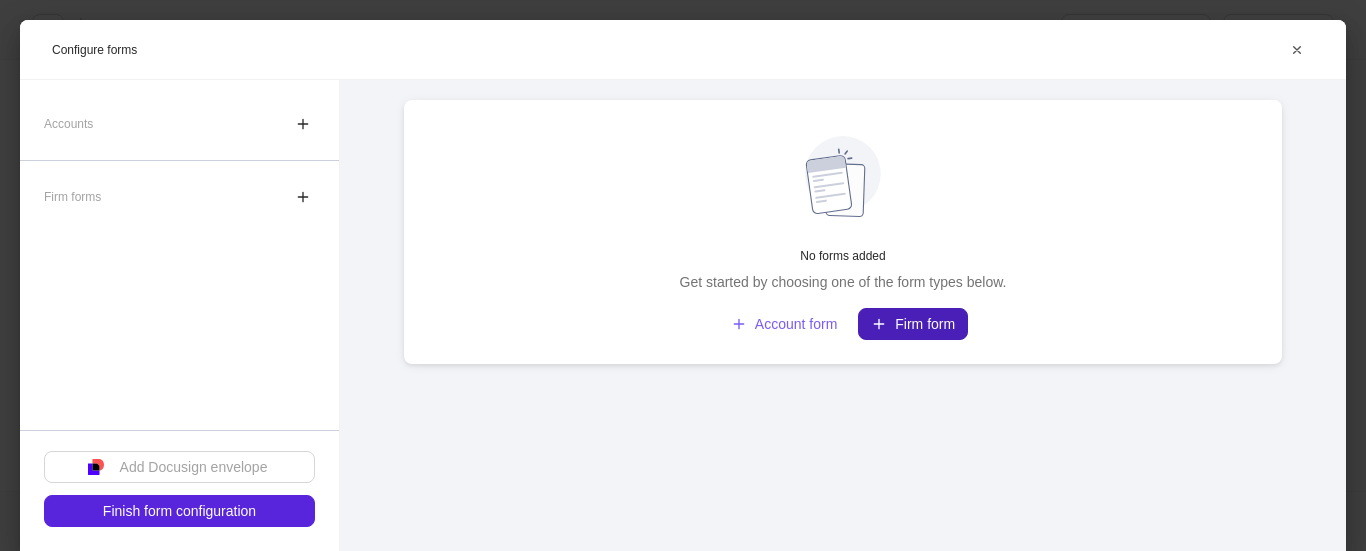 click on "Firm form" at bounding box center [913, 324] 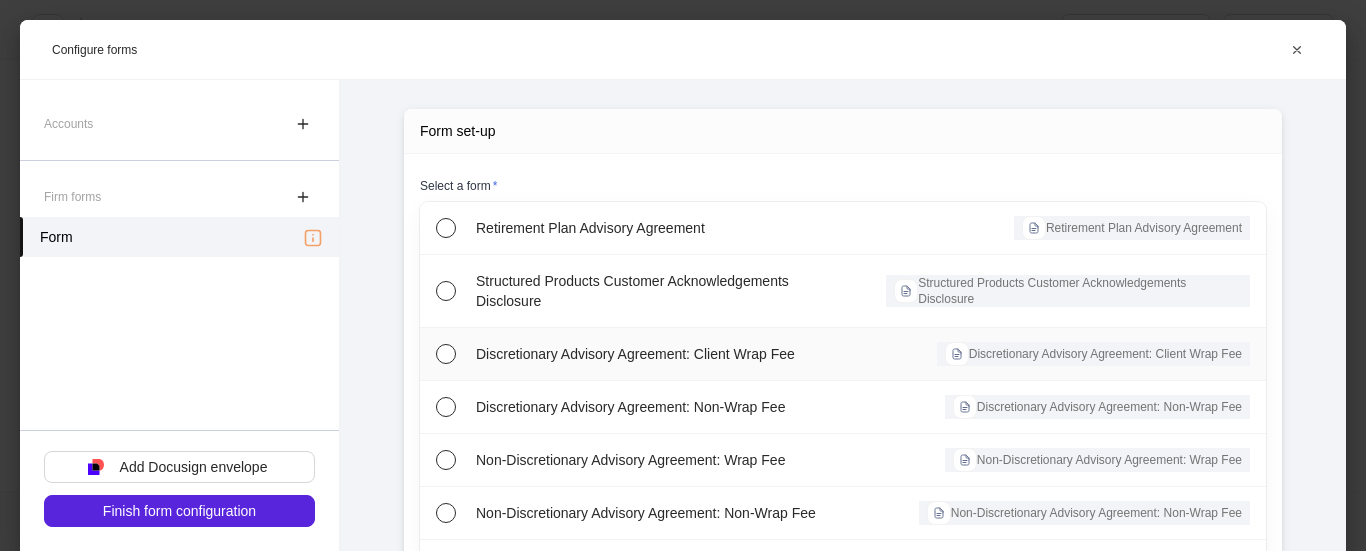 click on "Discretionary Advisory Agreement: Client Wrap Fee" at bounding box center (663, 354) 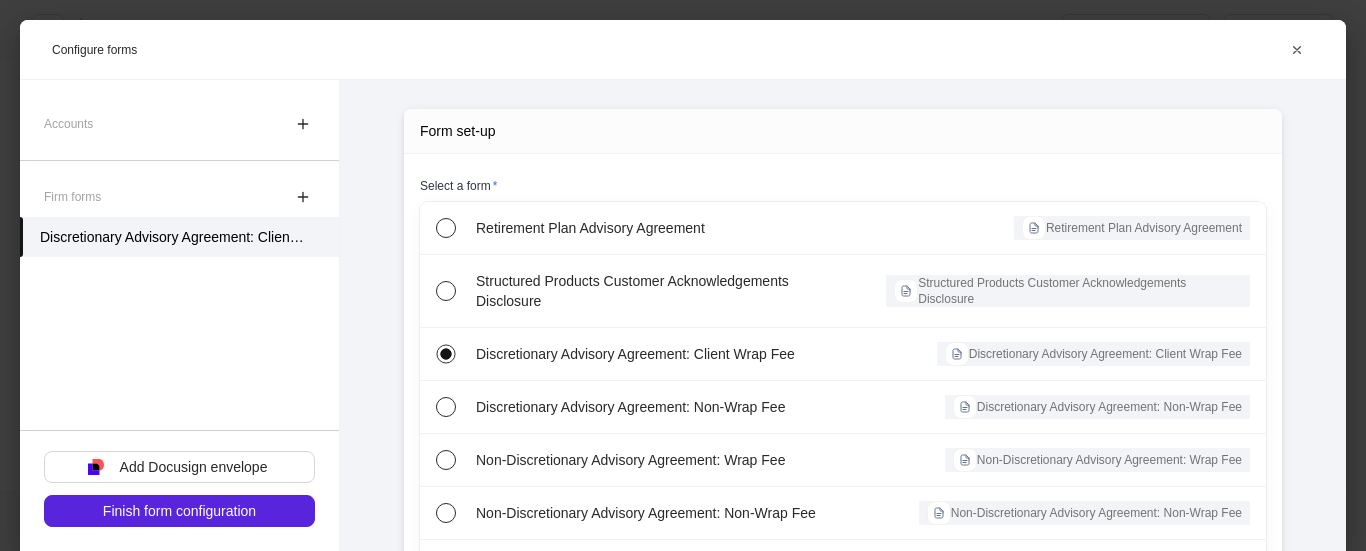scroll, scrollTop: 318, scrollLeft: 0, axis: vertical 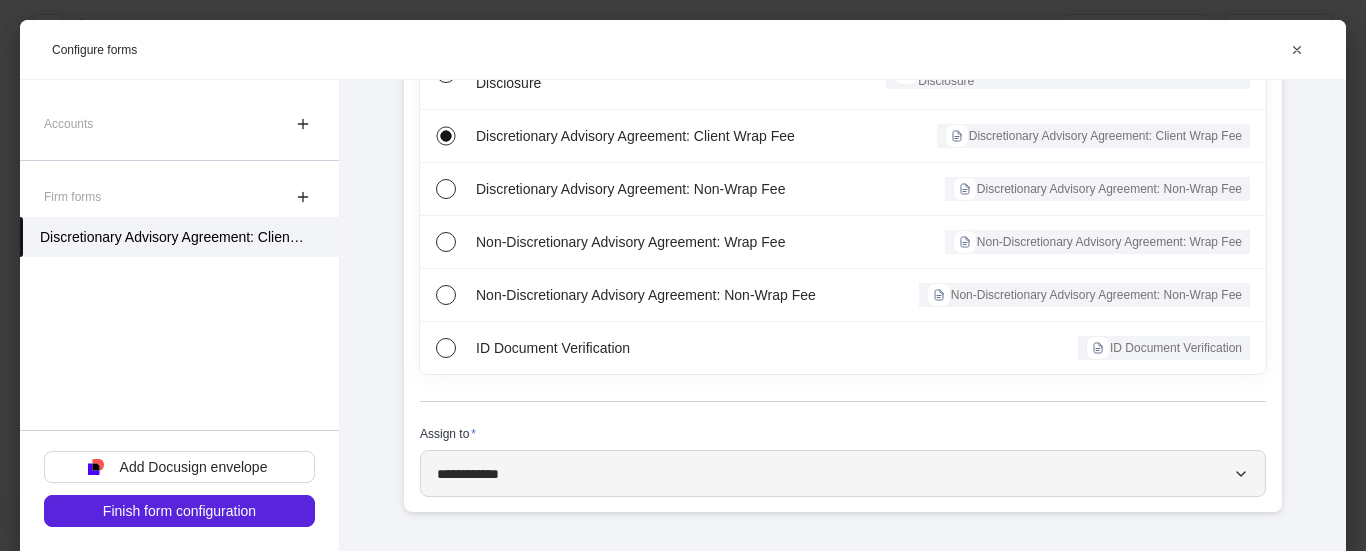 click on "**********" at bounding box center [843, 473] 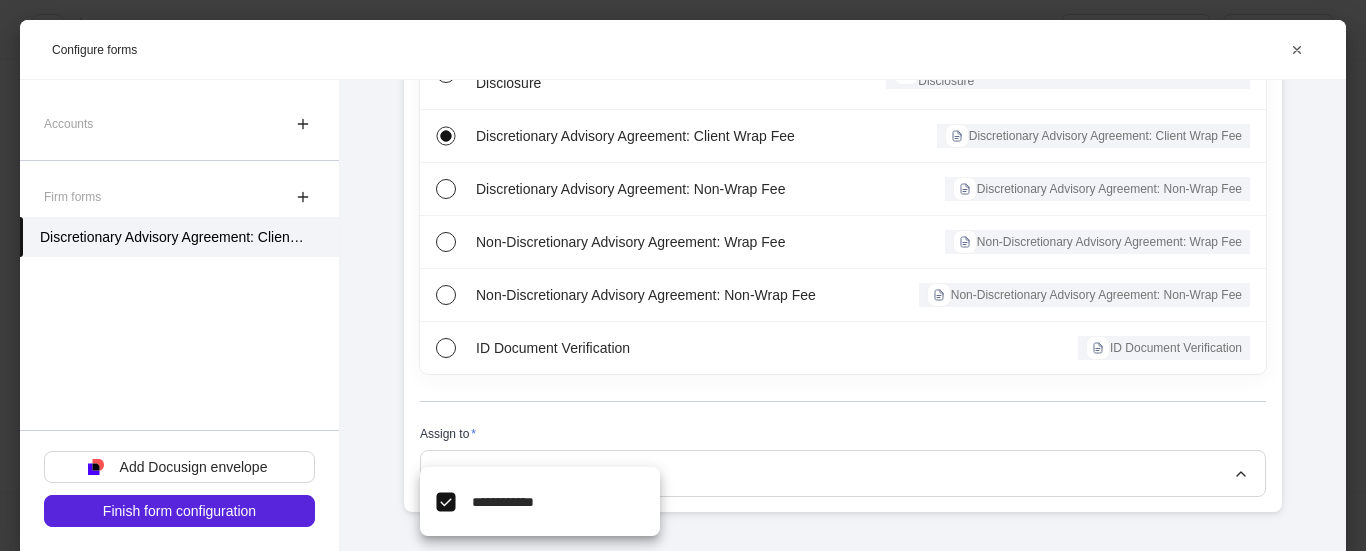 click at bounding box center [683, 275] 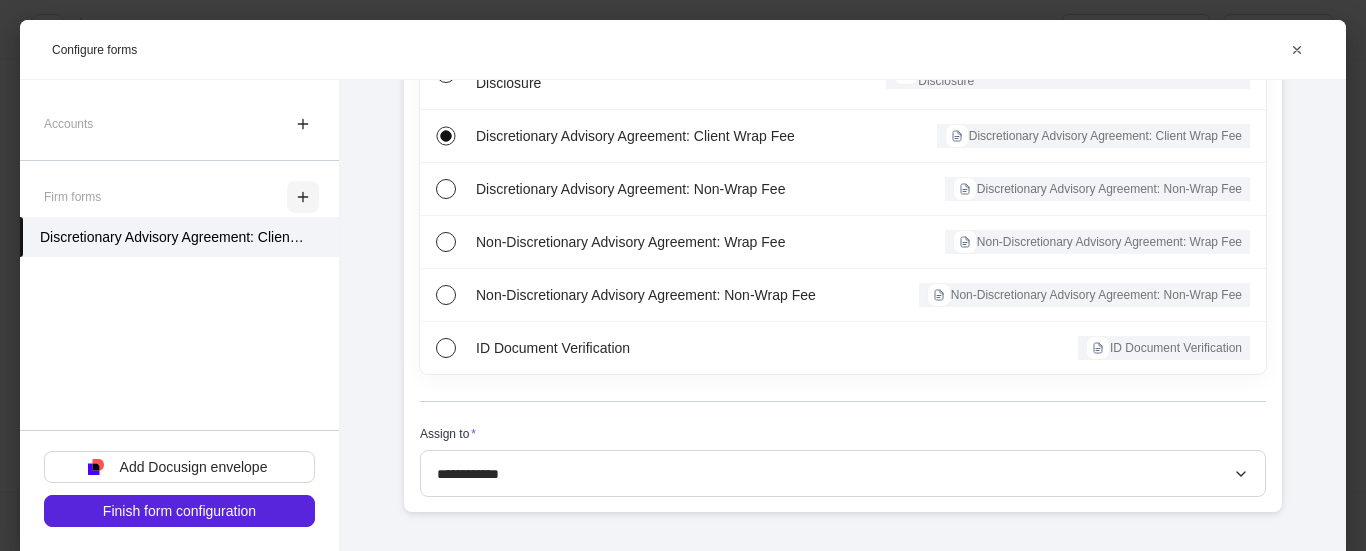 click 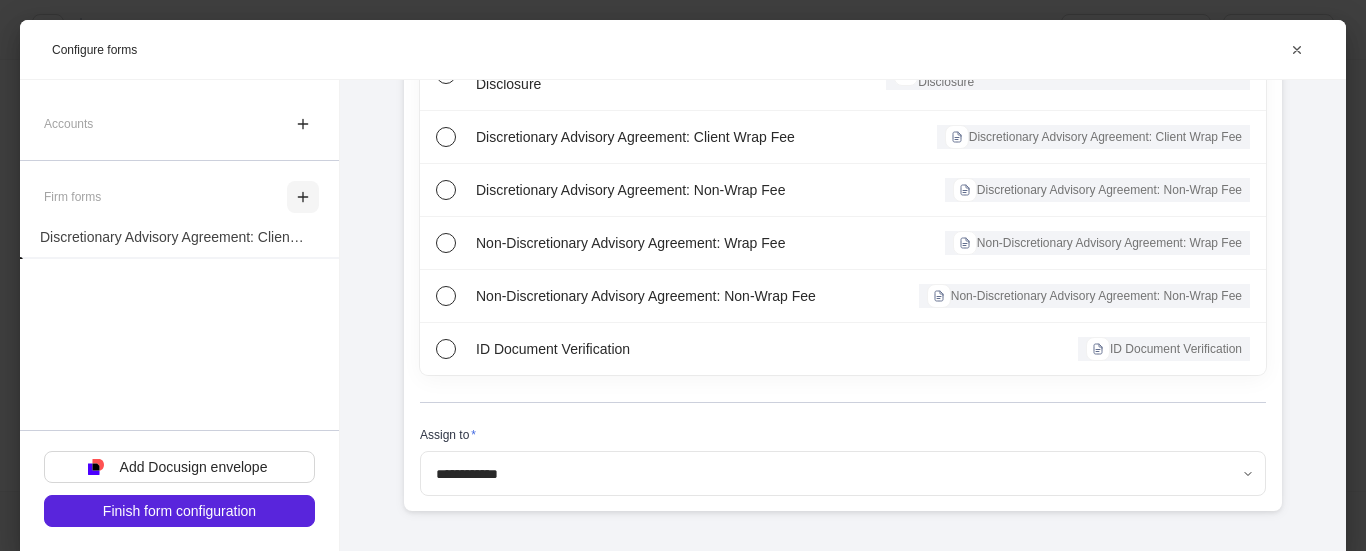 scroll, scrollTop: 316, scrollLeft: 0, axis: vertical 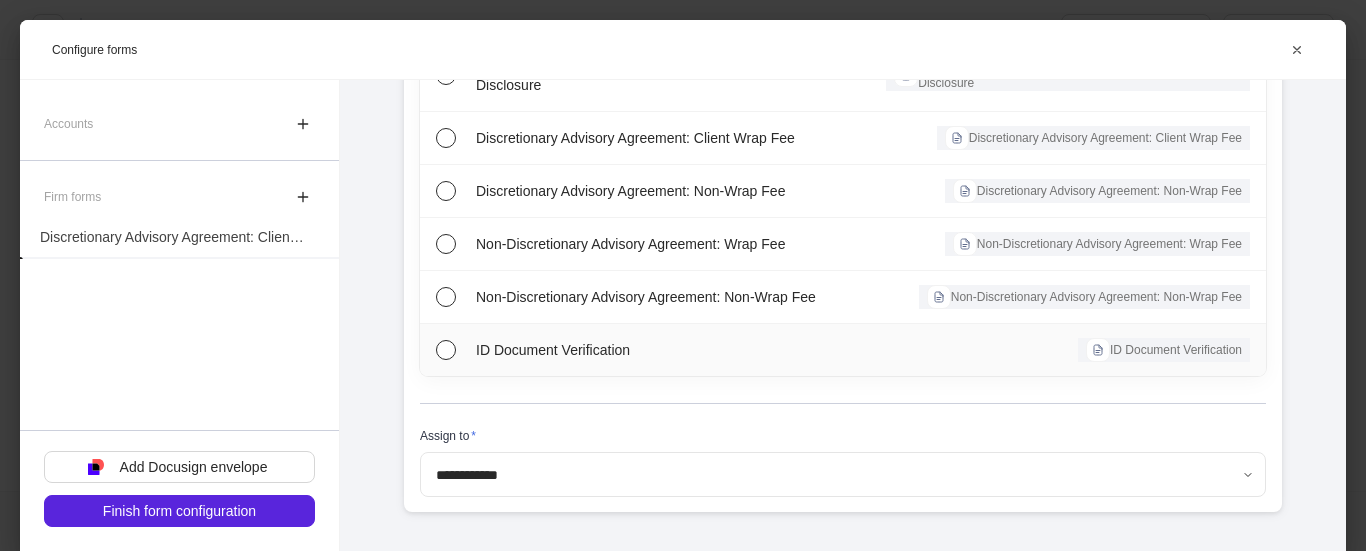 click on "ID Document Verification" at bounding box center (657, 350) 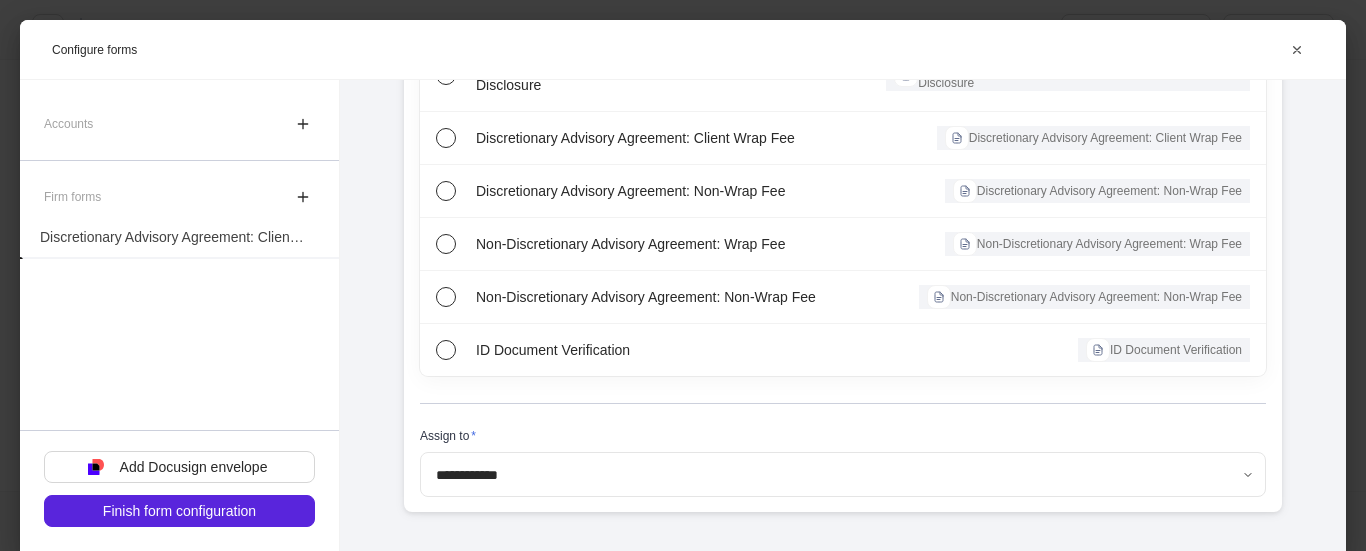 scroll, scrollTop: 318, scrollLeft: 0, axis: vertical 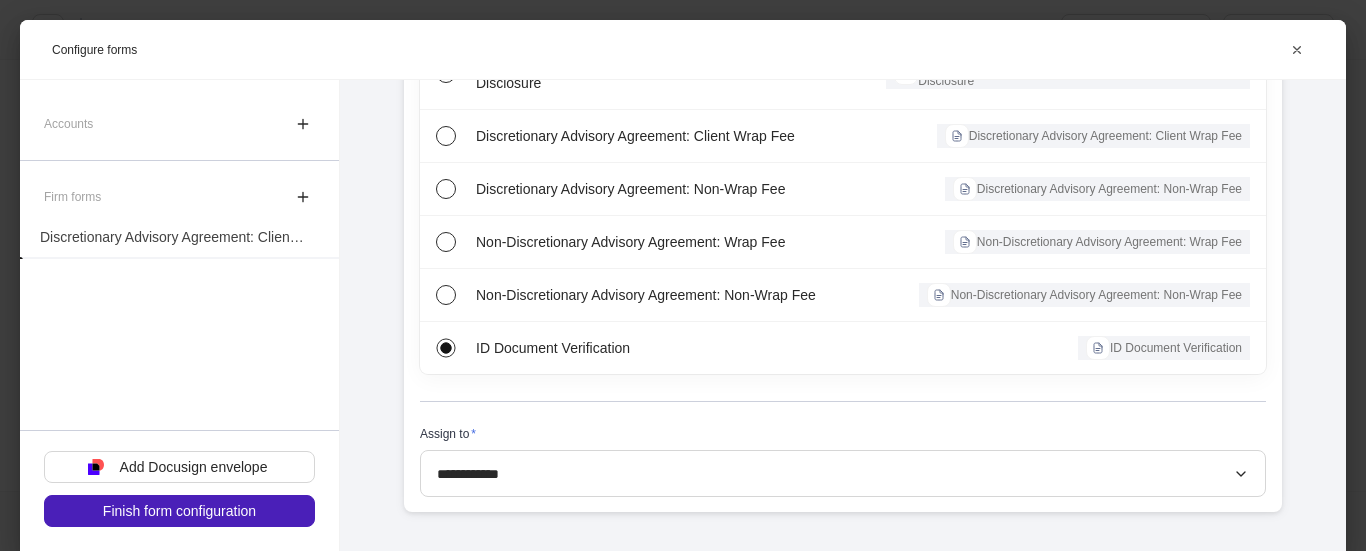 click on "Finish form configuration" at bounding box center (179, 511) 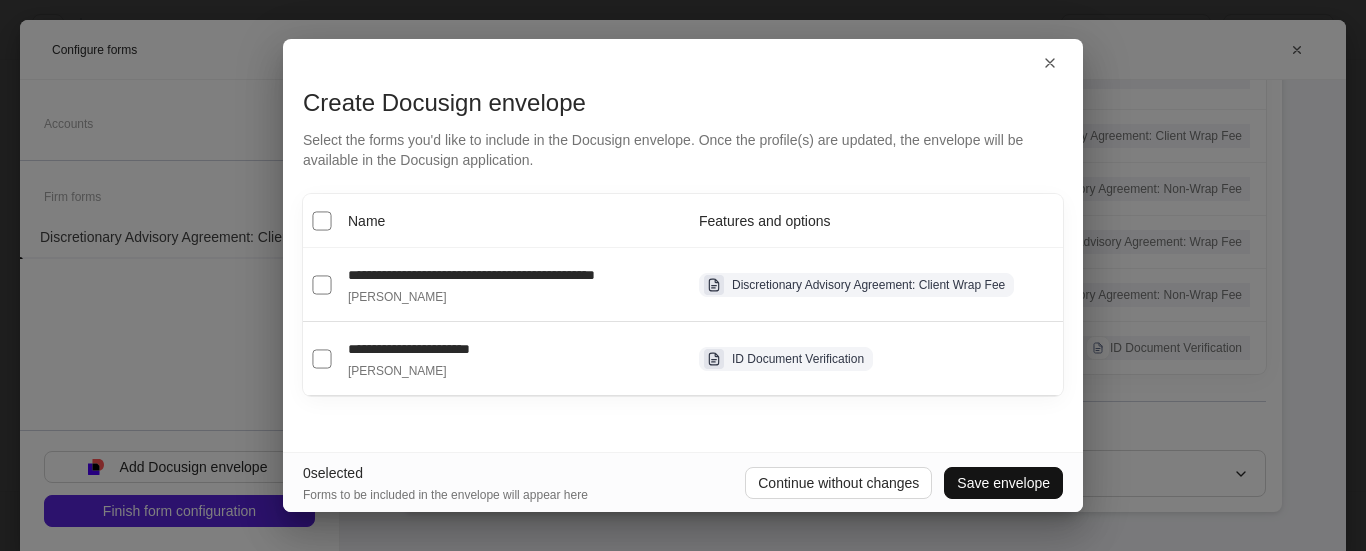 click on "**********" at bounding box center (471, 275) 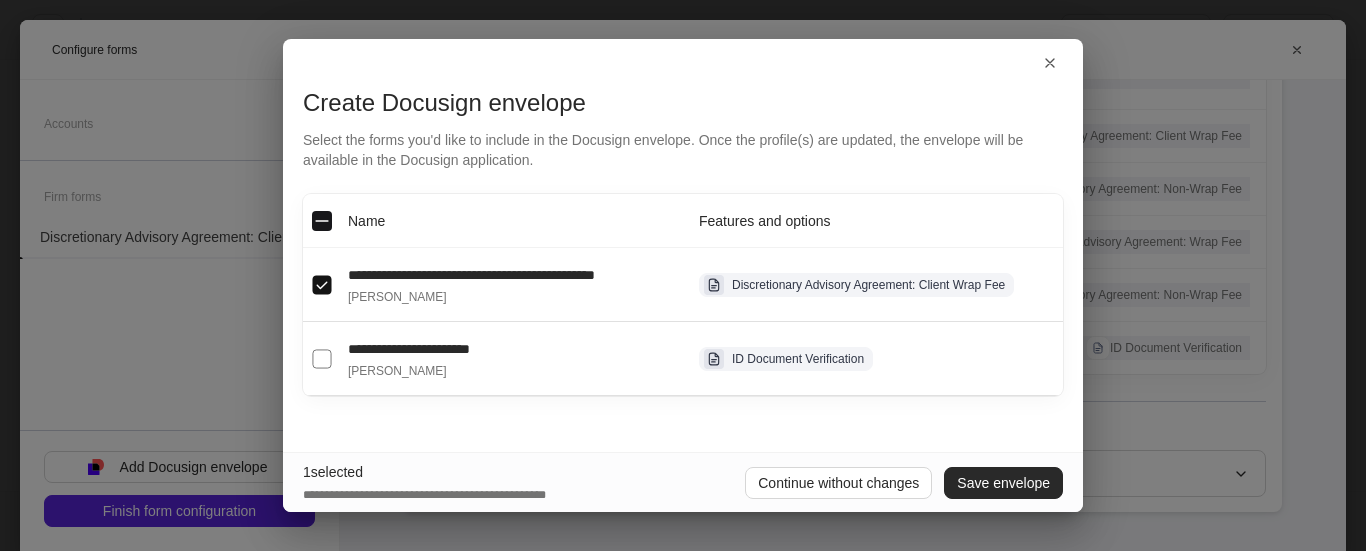 click on "Save envelope" at bounding box center (1003, 483) 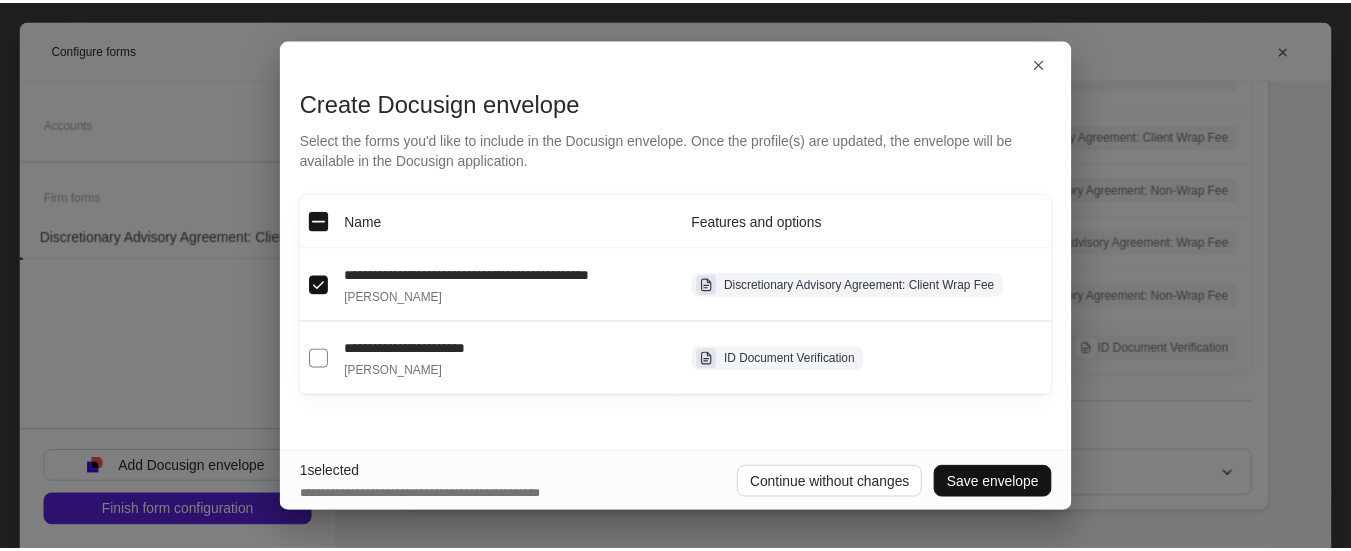 scroll, scrollTop: 278, scrollLeft: 0, axis: vertical 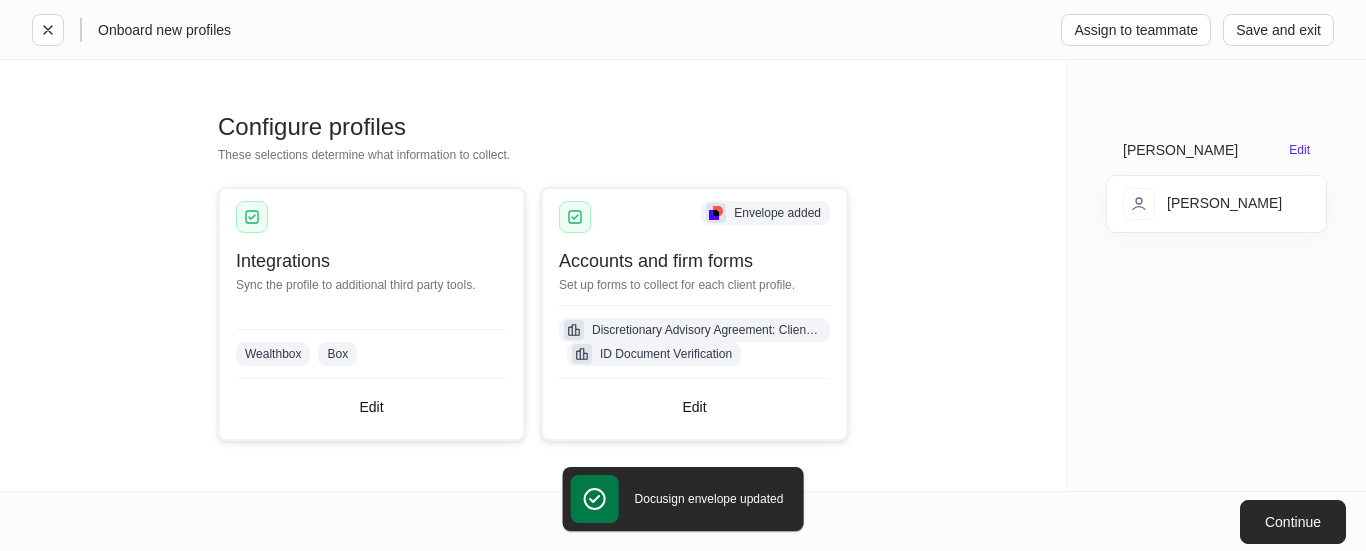 click on "Continue" at bounding box center (1293, 522) 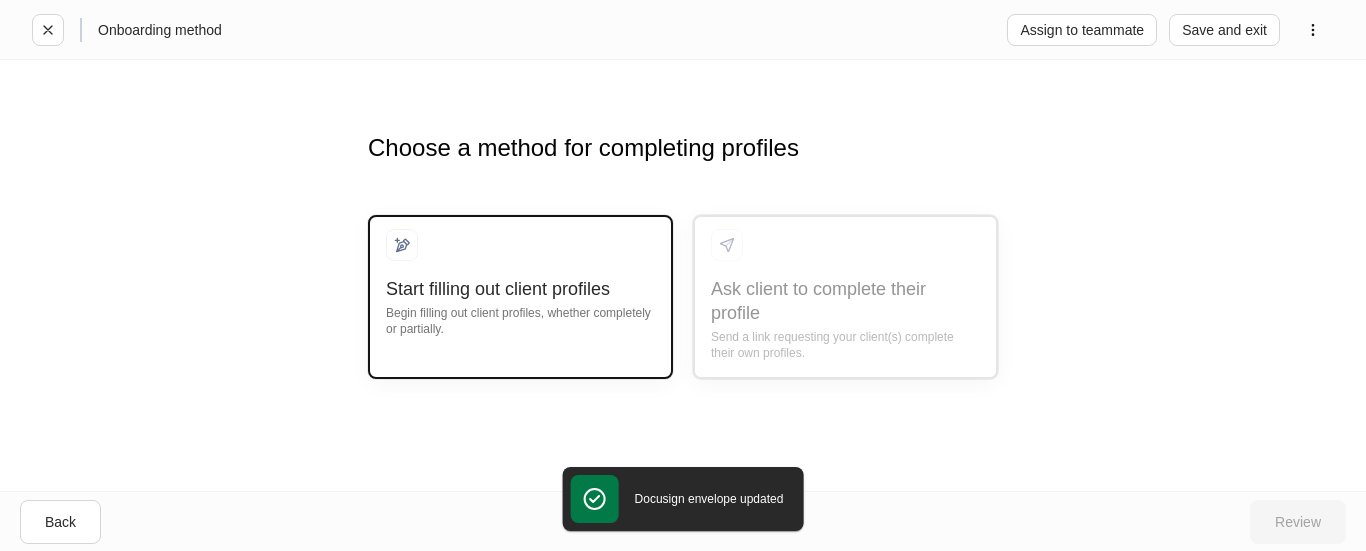 click at bounding box center (520, 253) 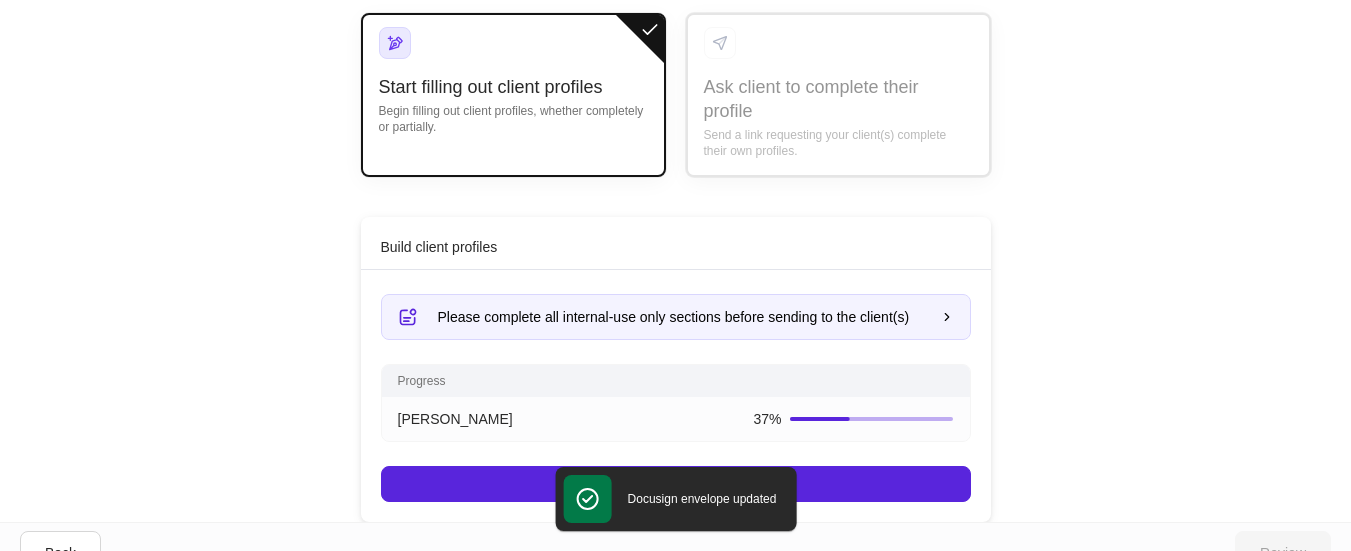 scroll, scrollTop: 161, scrollLeft: 0, axis: vertical 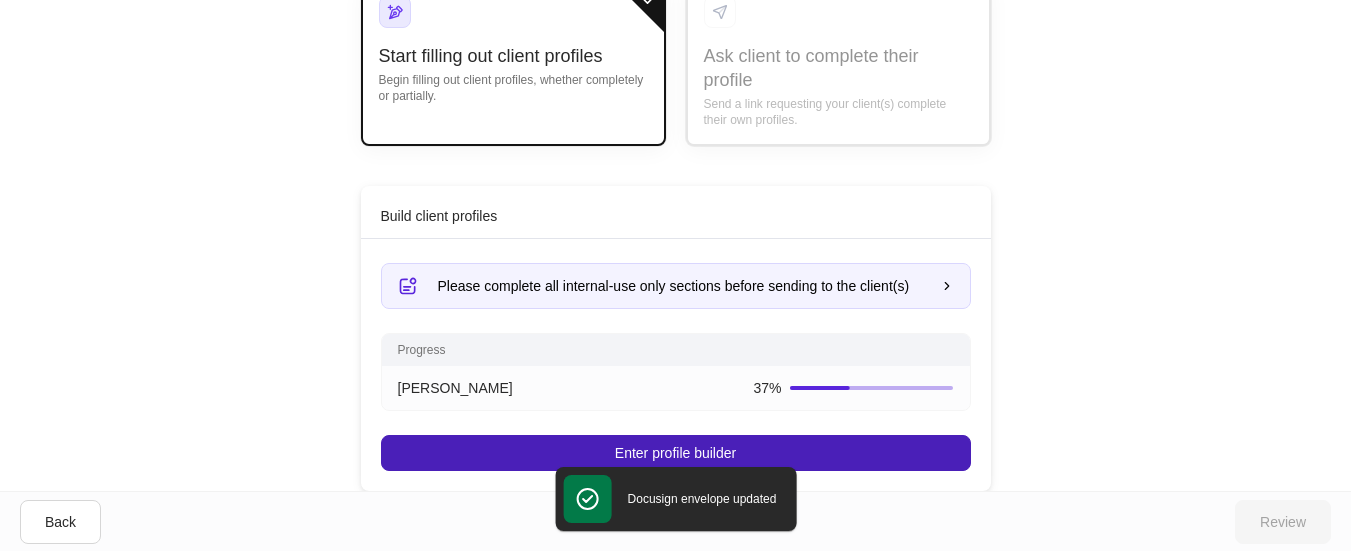 click on "Enter profile builder" at bounding box center (675, 453) 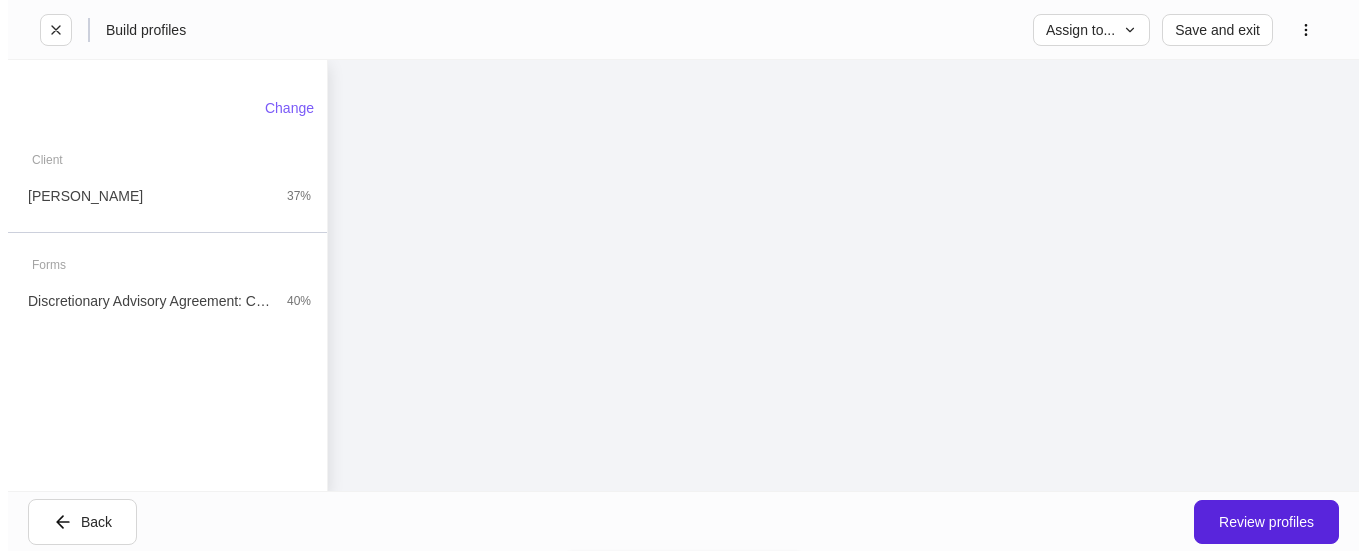 scroll, scrollTop: 0, scrollLeft: 0, axis: both 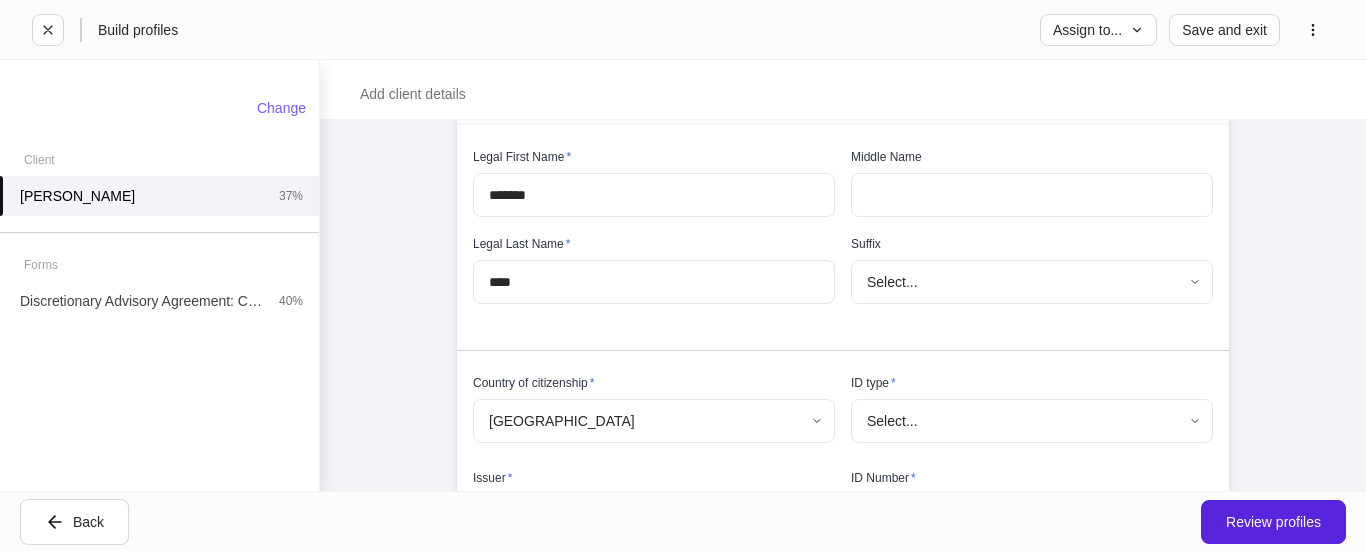 click on "Build profiles Assign to... Save and exit Add client details Auto-complete this profile Documents can be used to generate profiles. Click upload to view more types. Upload documents Provide information for  [PERSON_NAME] Please complete all internal-use only sections before sending to the client. We ask all fields not intended for the client to be filled so the profiles can begin syncing upon client completion. General information Legal First Name * ******* ​ Middle Name ​ Legal Last Name * **** ​ Suffix Select... ​ Country of citizenship * [DEMOGRAPHIC_DATA][GEOGRAPHIC_DATA] * ​ ID type * Select... ​ Issuer * ​ ID Number * ​ Country of issuance * [GEOGRAPHIC_DATA] * ​ Issue date * ​ Expiration date * ​ Contact information Legal address * Address * ​ Apt, suite ​ City * ​ State * Select... ​ Zip * ​ Phone numbers Primary phone type * Select... ​ Primary phone number * ​ Add another phone Email ​ The client will use this email to log into Dispatch. Change Client 37%" at bounding box center [683, 275] 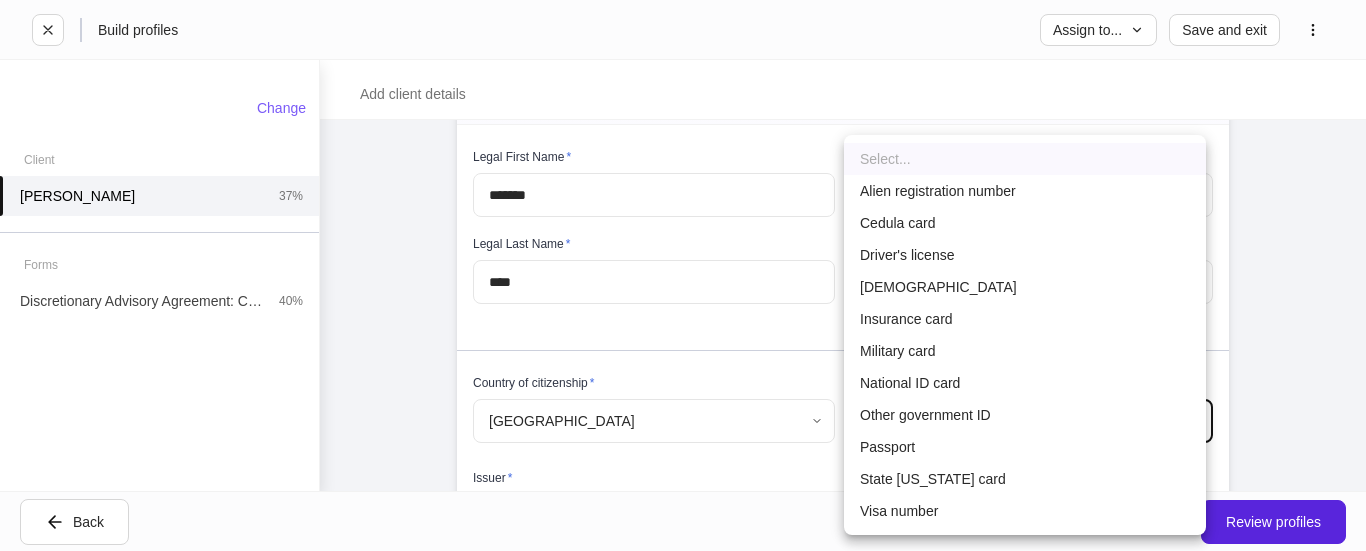 click on "Driver's license" at bounding box center [1025, 255] 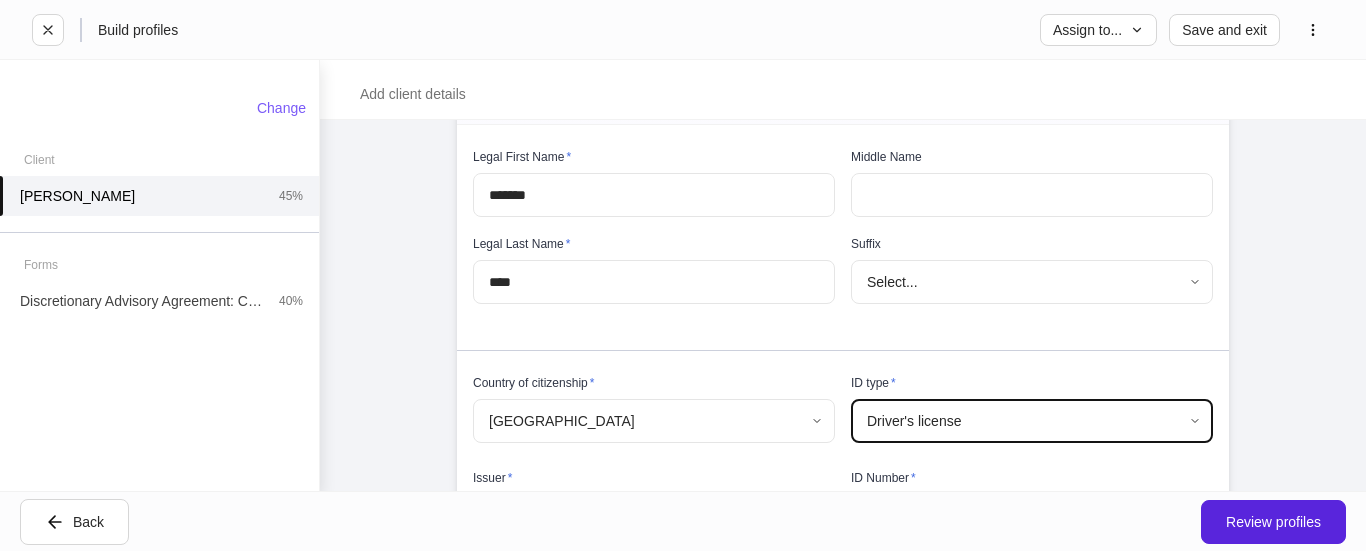 click at bounding box center (835, 316) 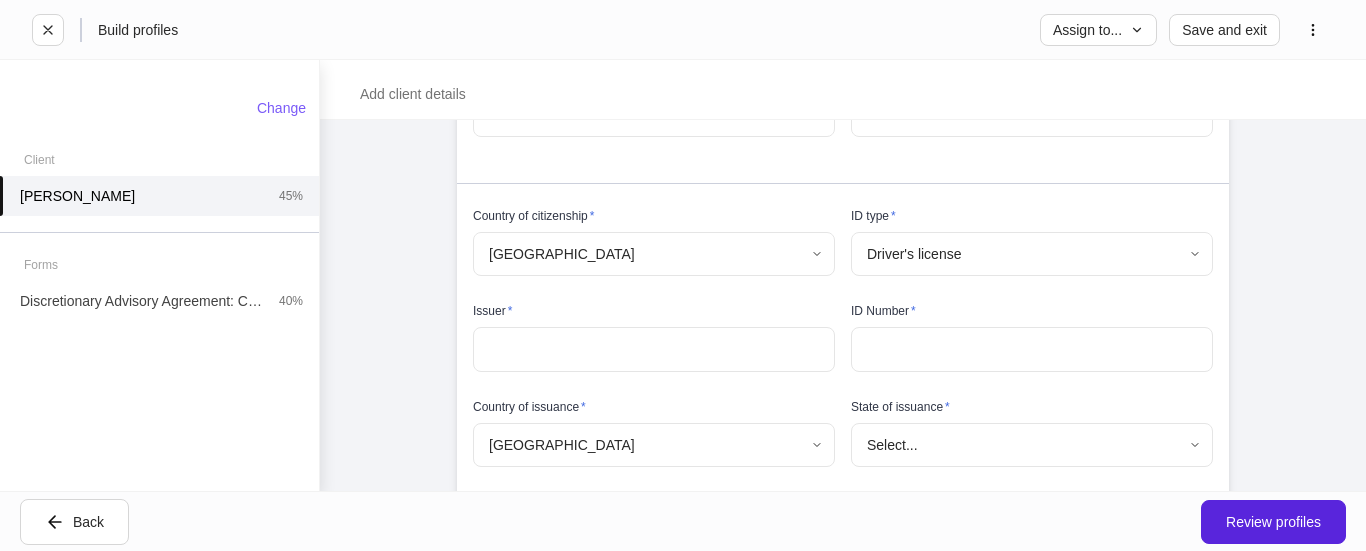 scroll, scrollTop: 400, scrollLeft: 0, axis: vertical 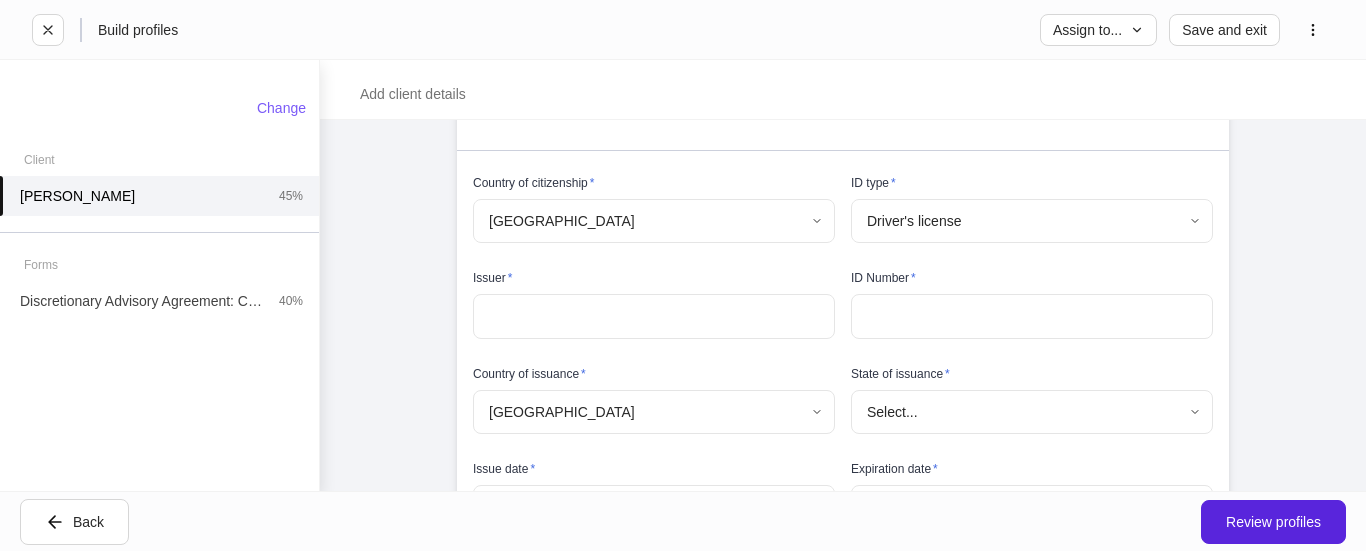 drag, startPoint x: 610, startPoint y: 326, endPoint x: 626, endPoint y: 325, distance: 16.03122 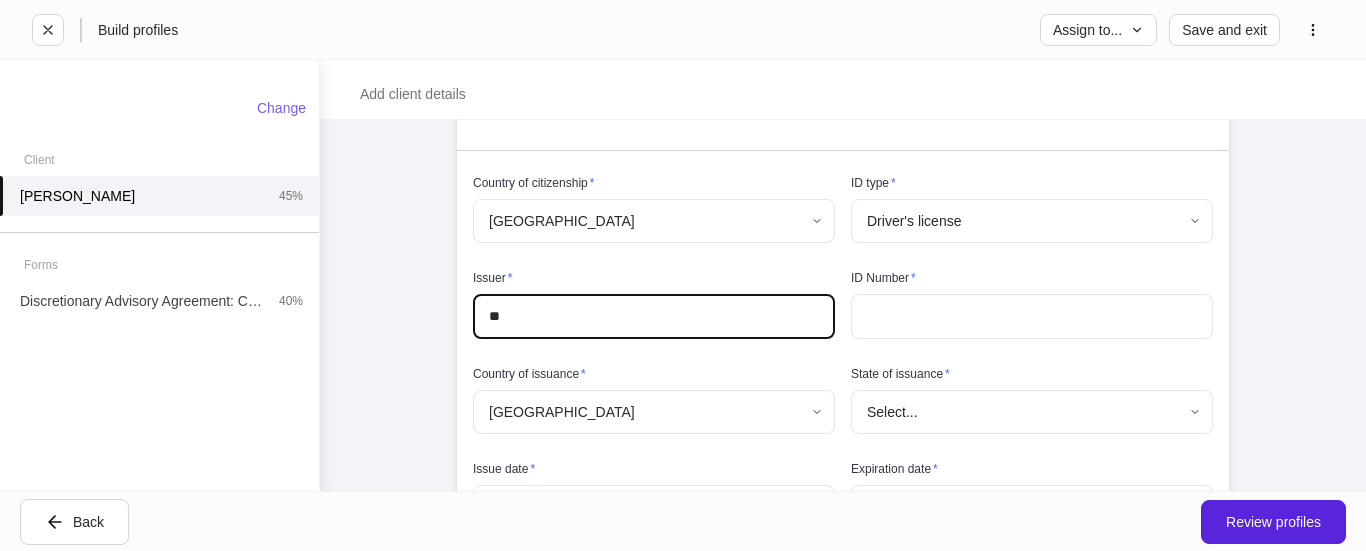 type on "*" 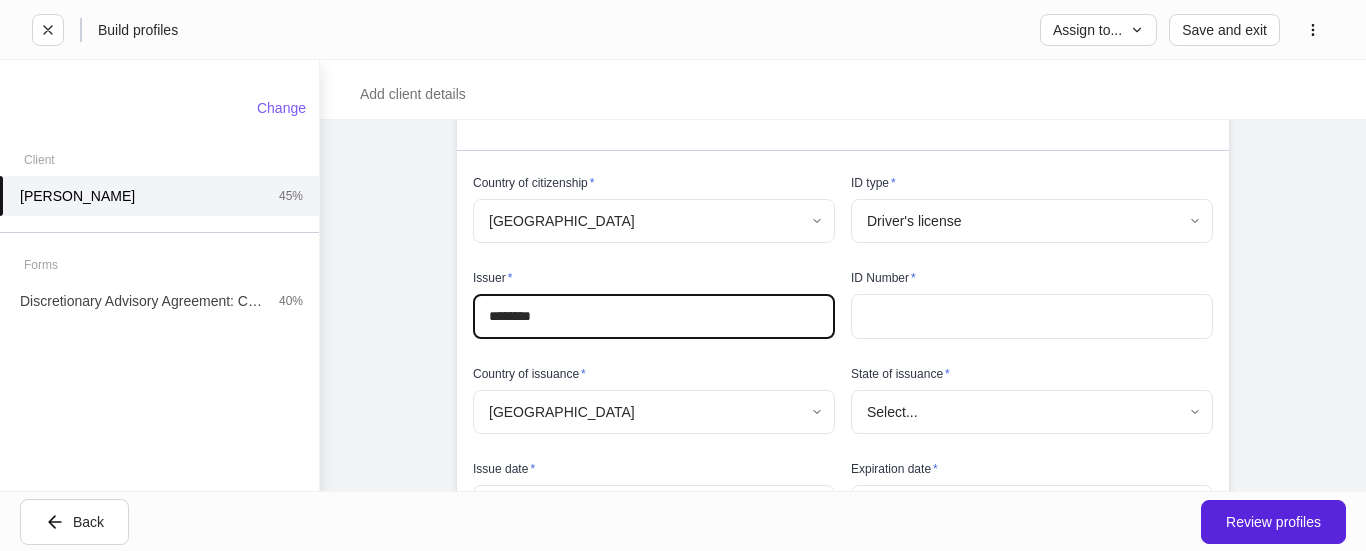 type on "********" 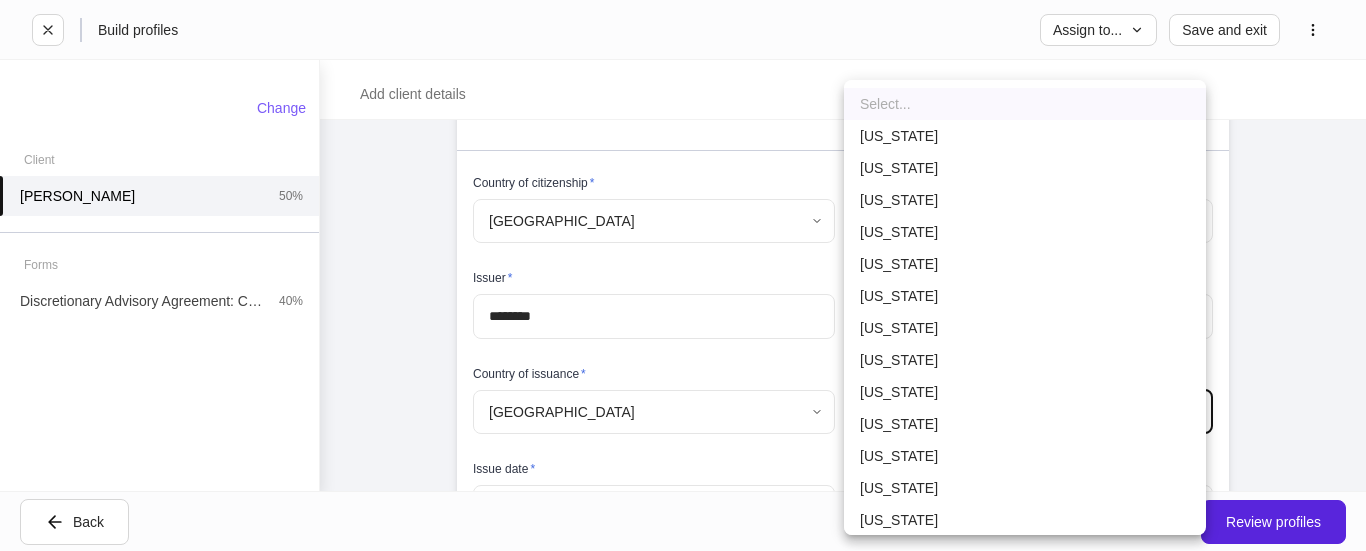 type 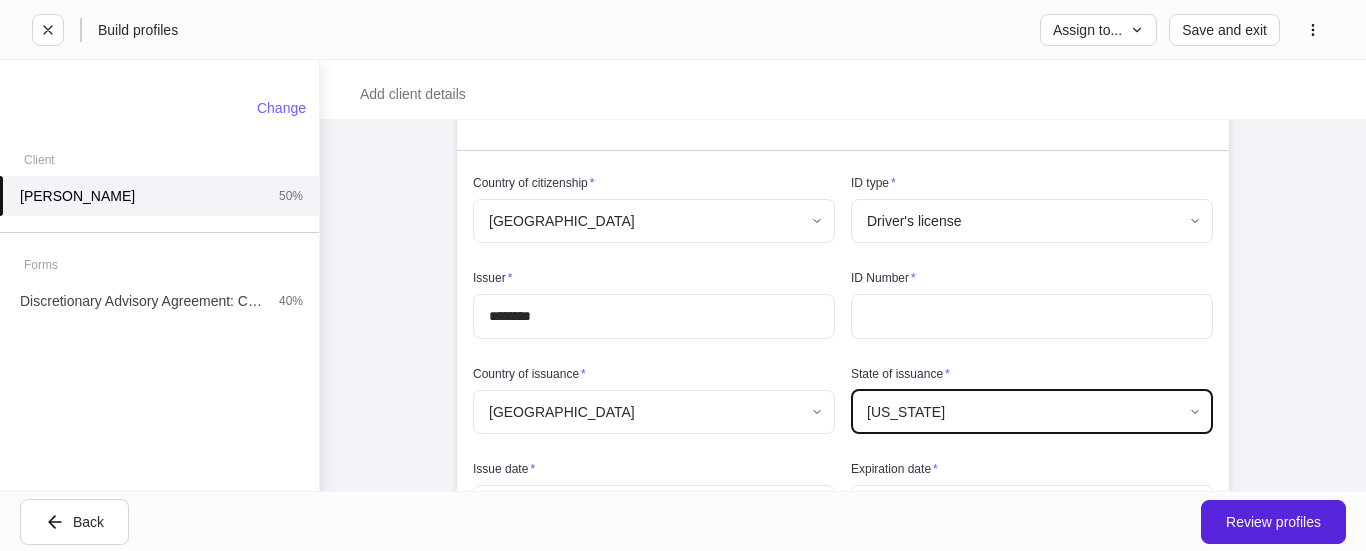 type on "**" 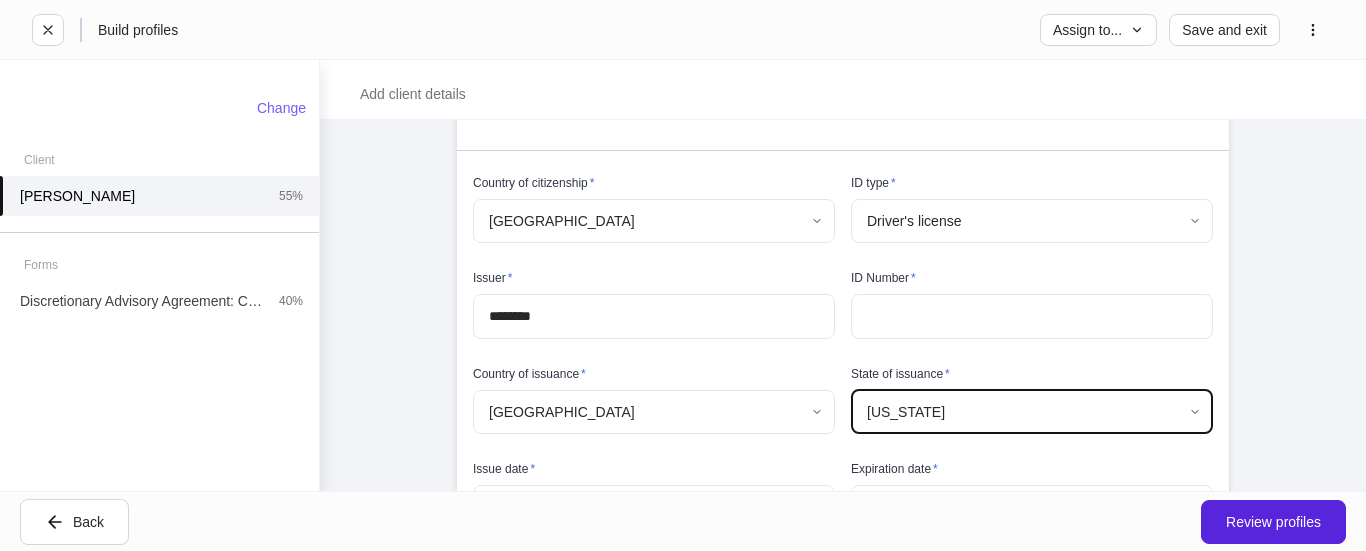 scroll, scrollTop: 437, scrollLeft: 0, axis: vertical 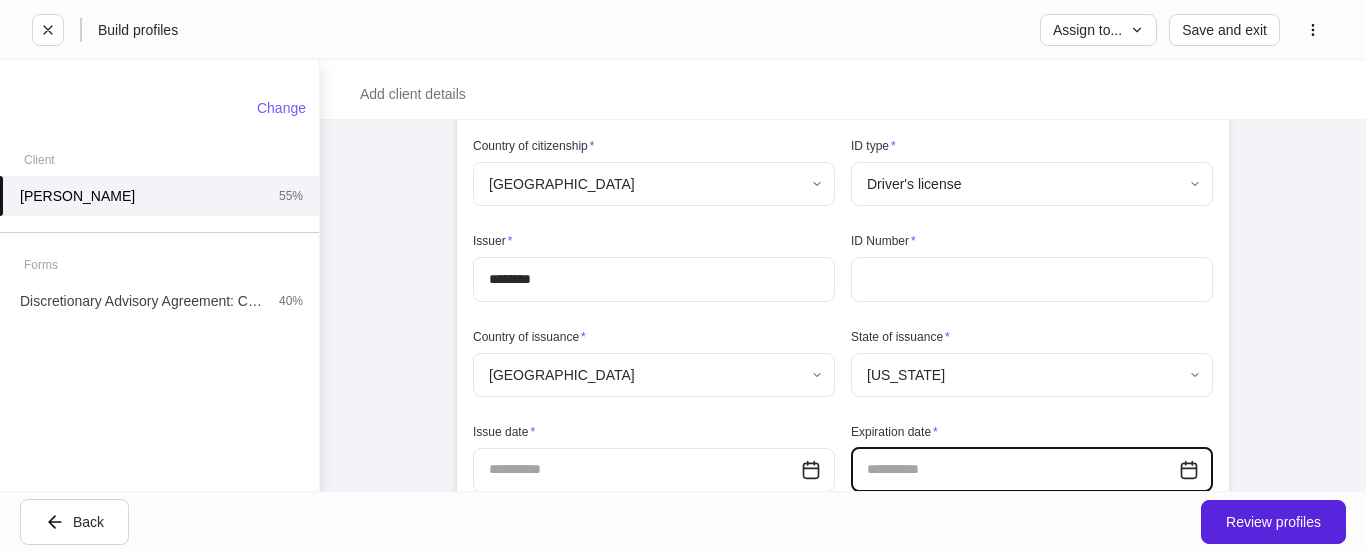 click at bounding box center (637, 470) 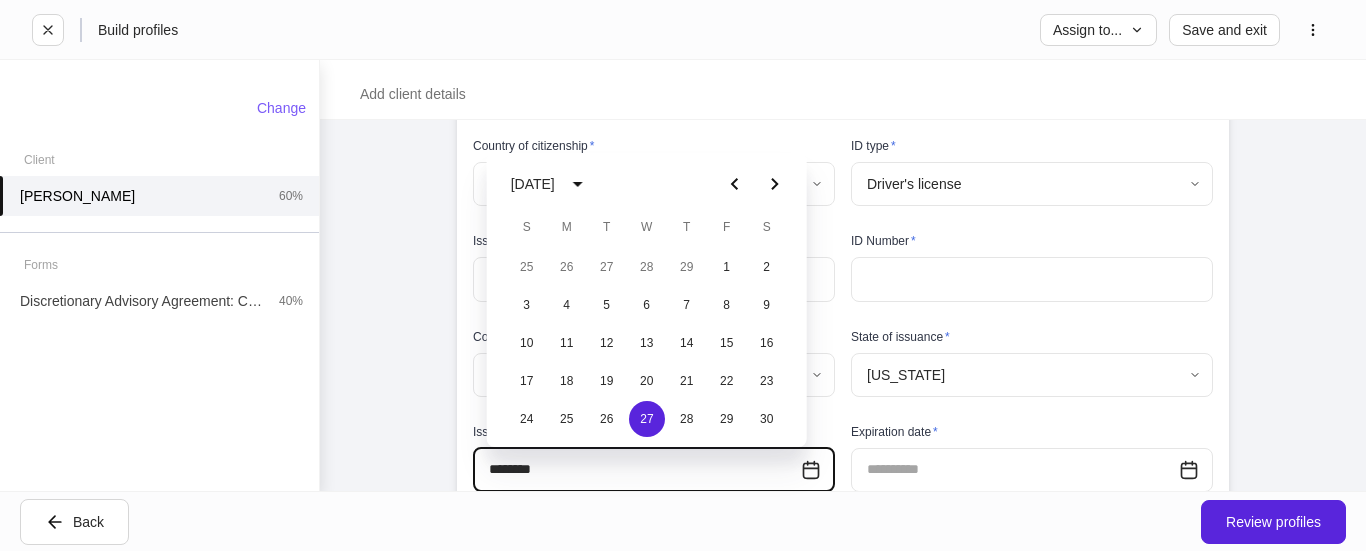 type on "**********" 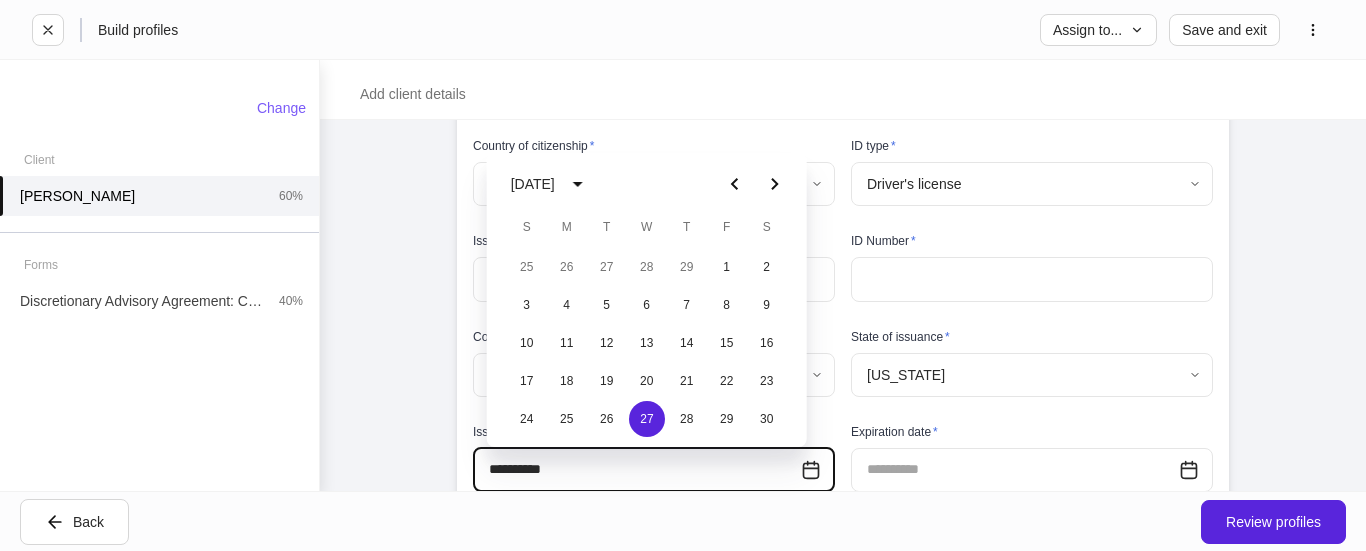 click at bounding box center (1015, 470) 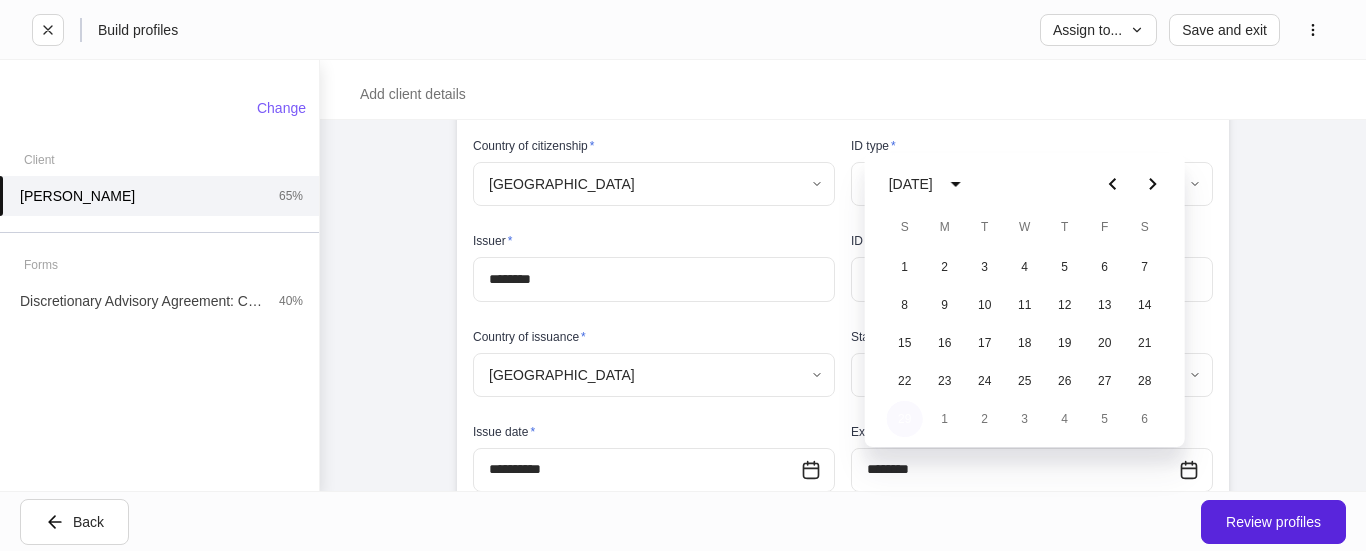 type on "**********" 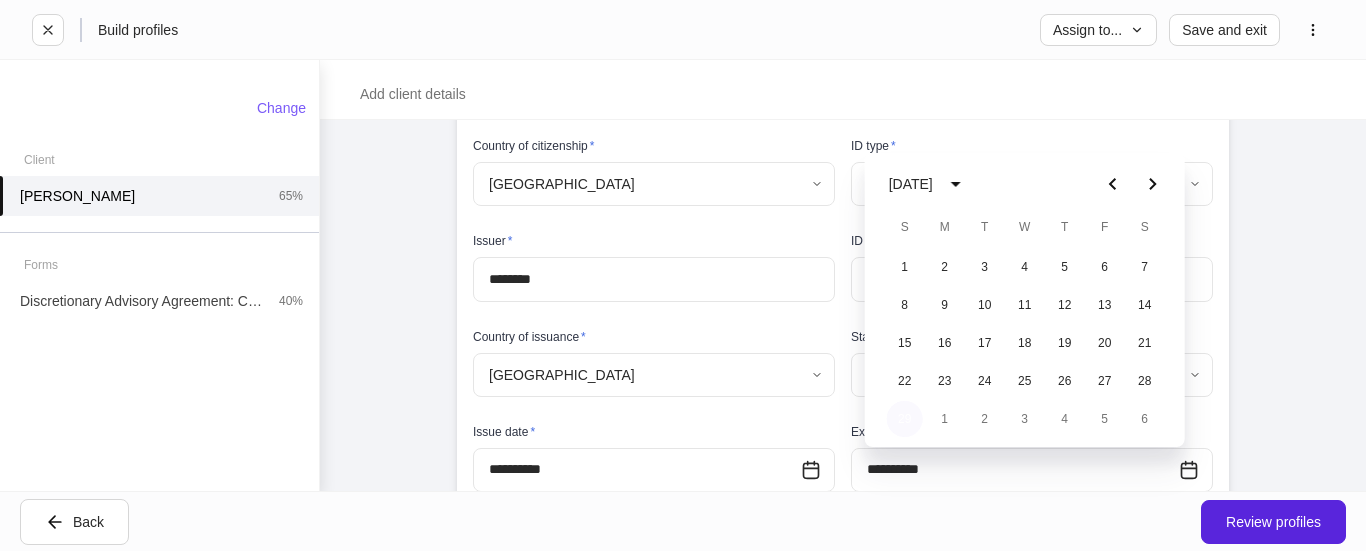 click on "29" at bounding box center [905, 419] 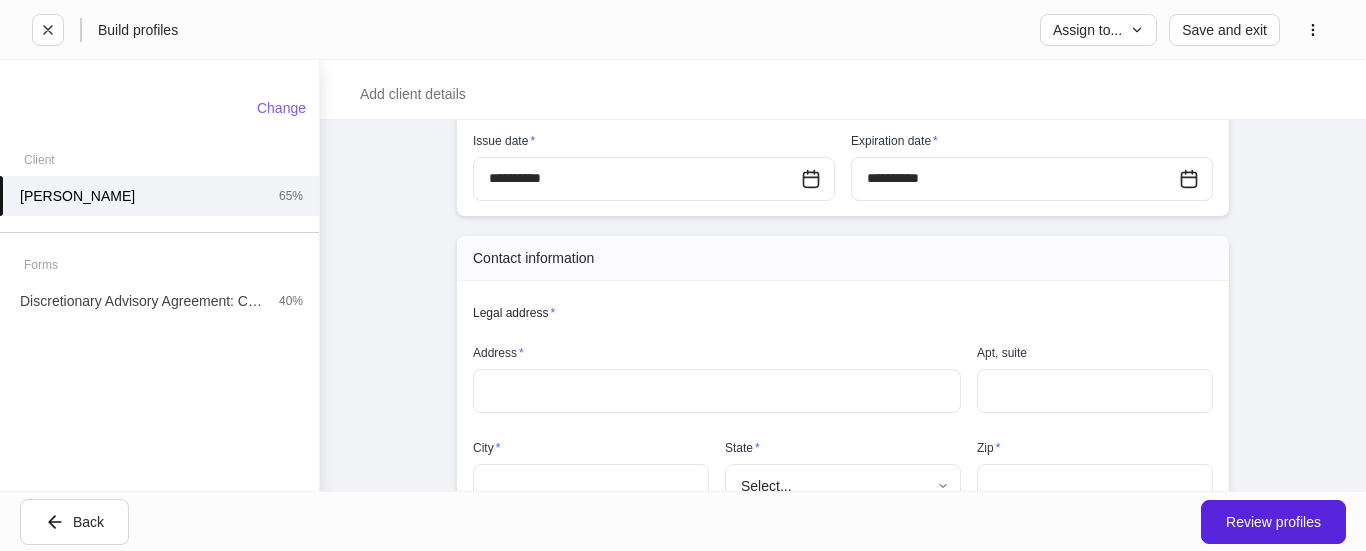 scroll, scrollTop: 737, scrollLeft: 0, axis: vertical 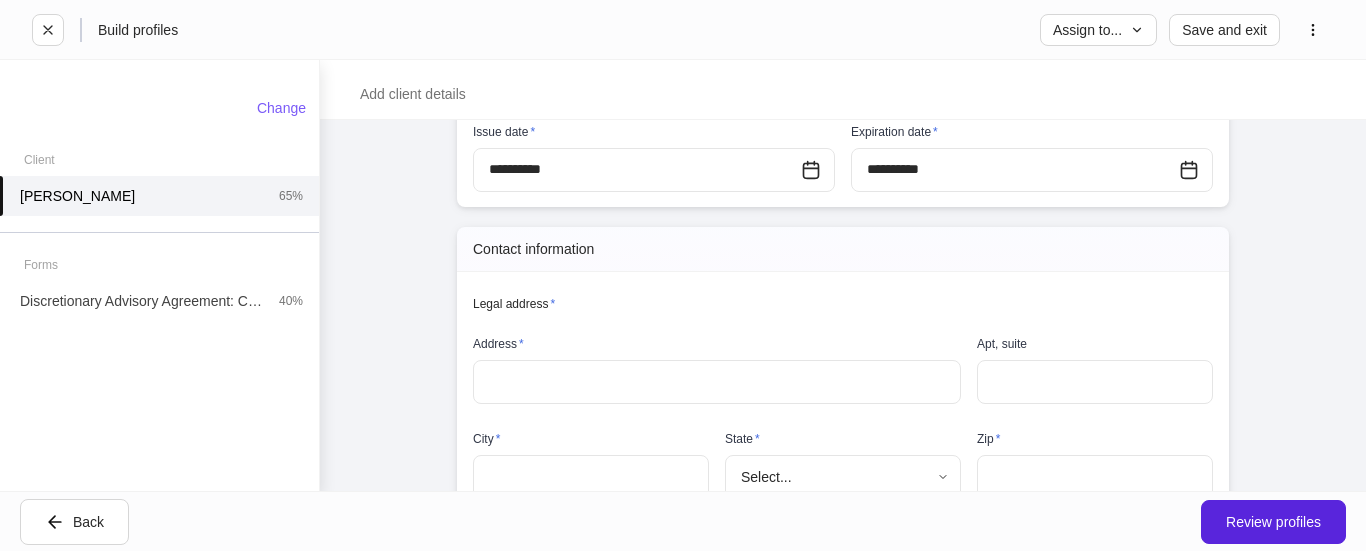 click on "​" at bounding box center (717, 382) 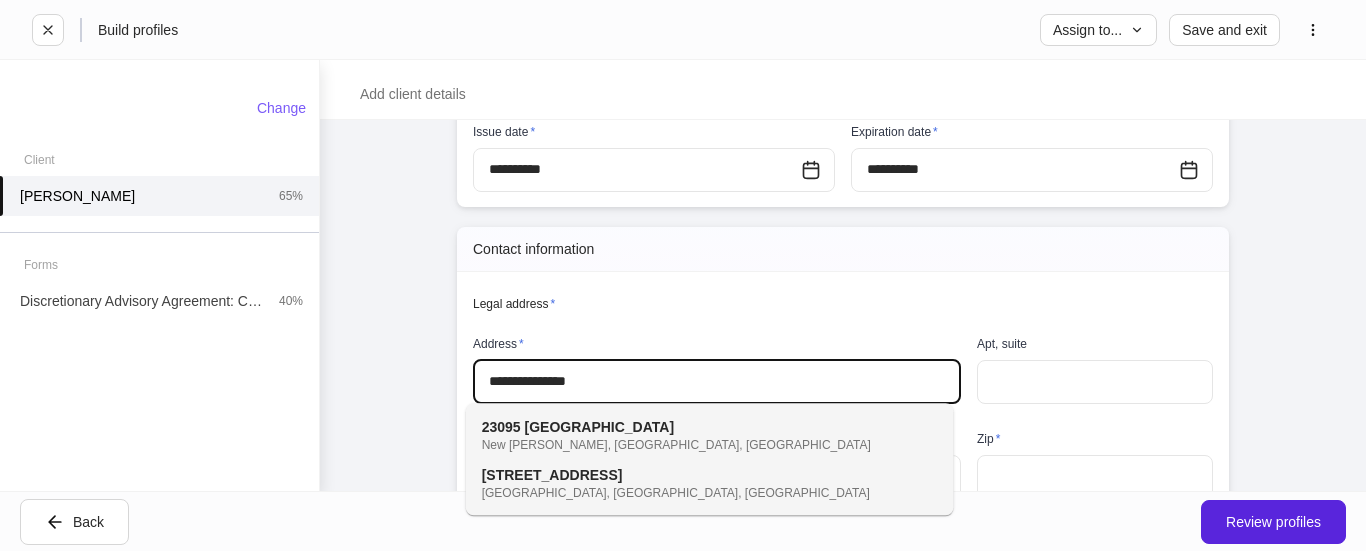 click on "23095" at bounding box center (501, 427) 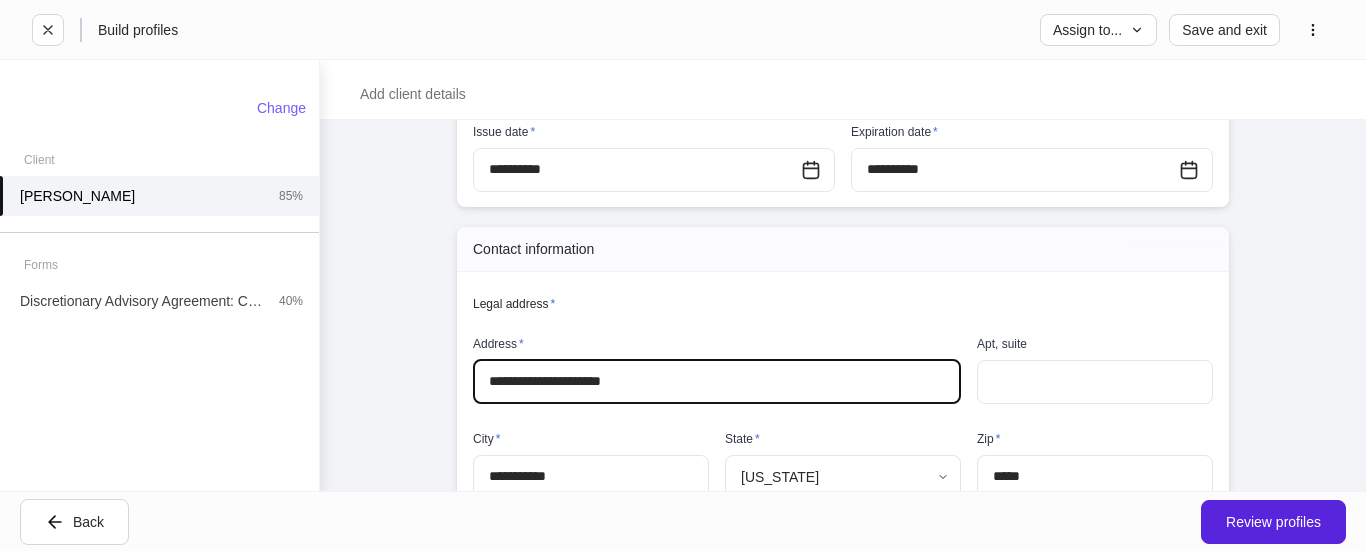 type on "**********" 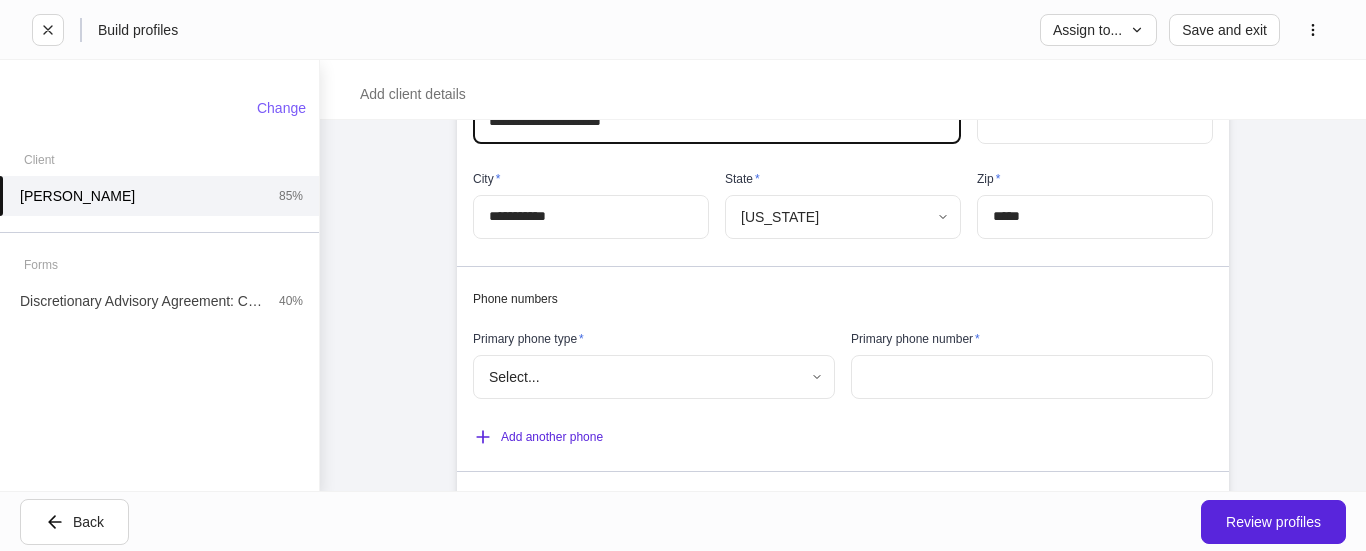 scroll, scrollTop: 1037, scrollLeft: 0, axis: vertical 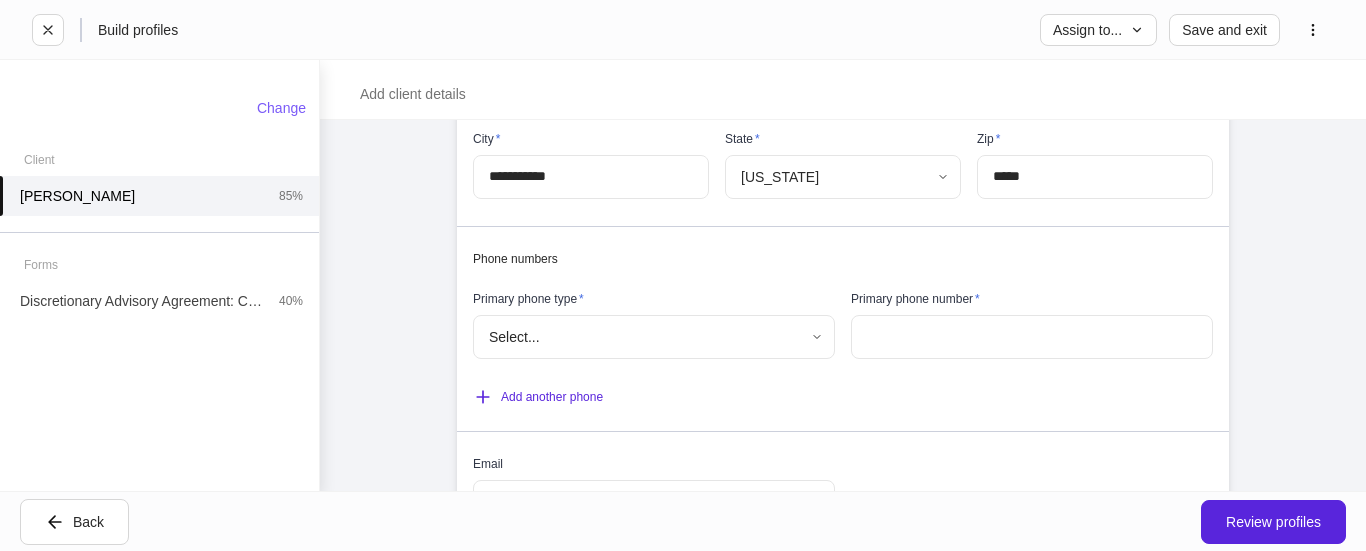 type on "**********" 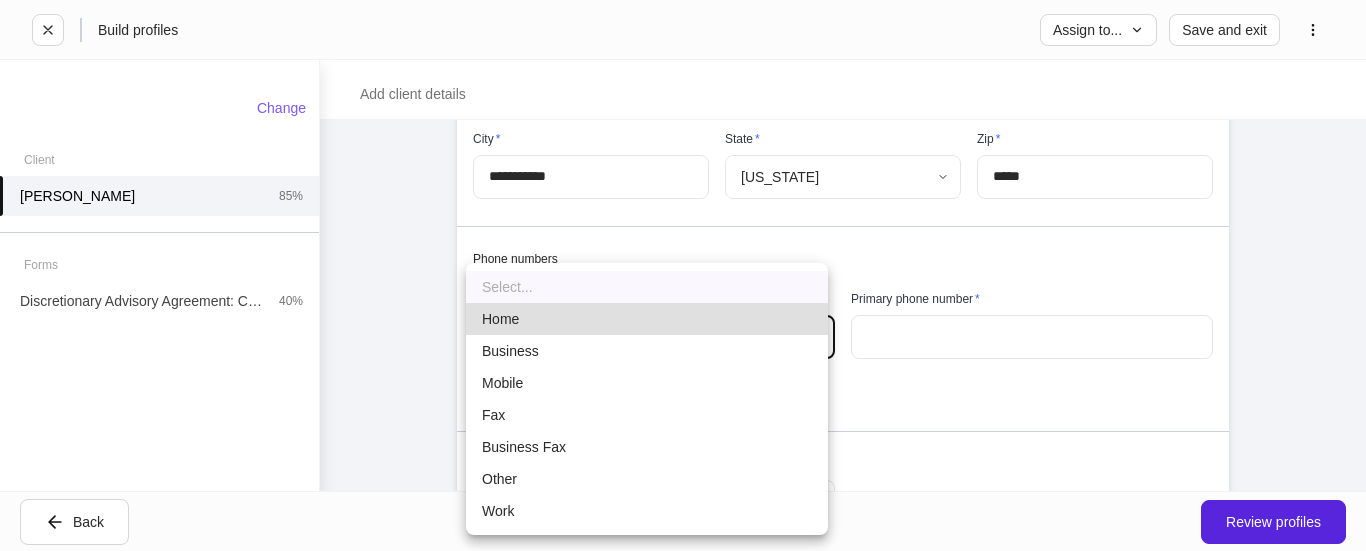 click on "Mobile" at bounding box center [647, 383] 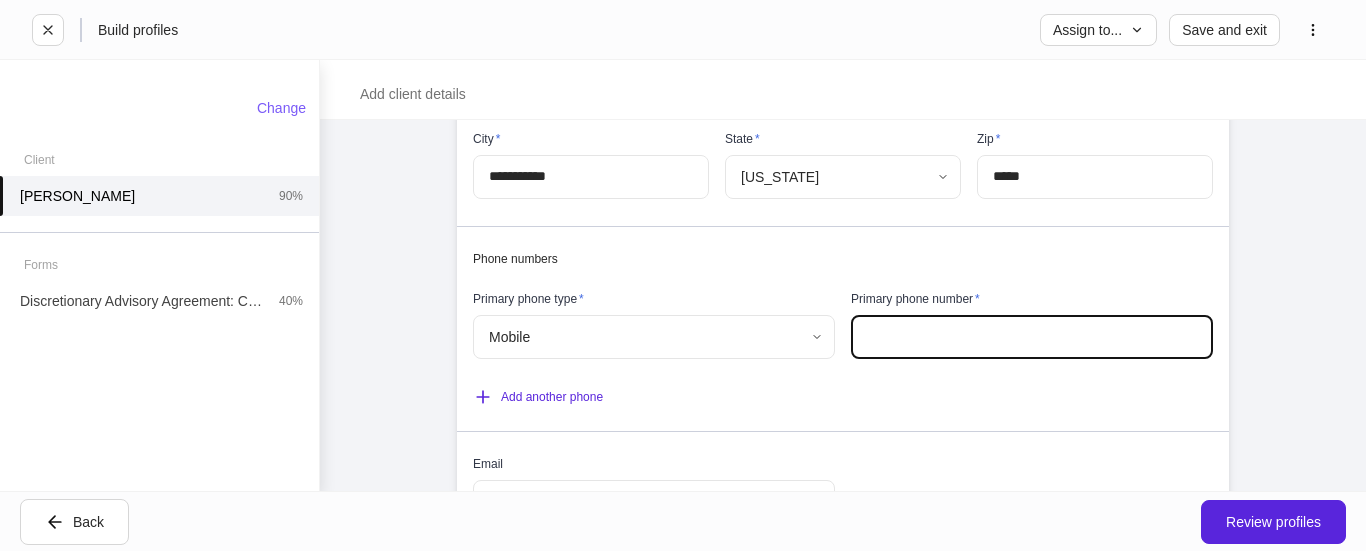 click at bounding box center [1032, 337] 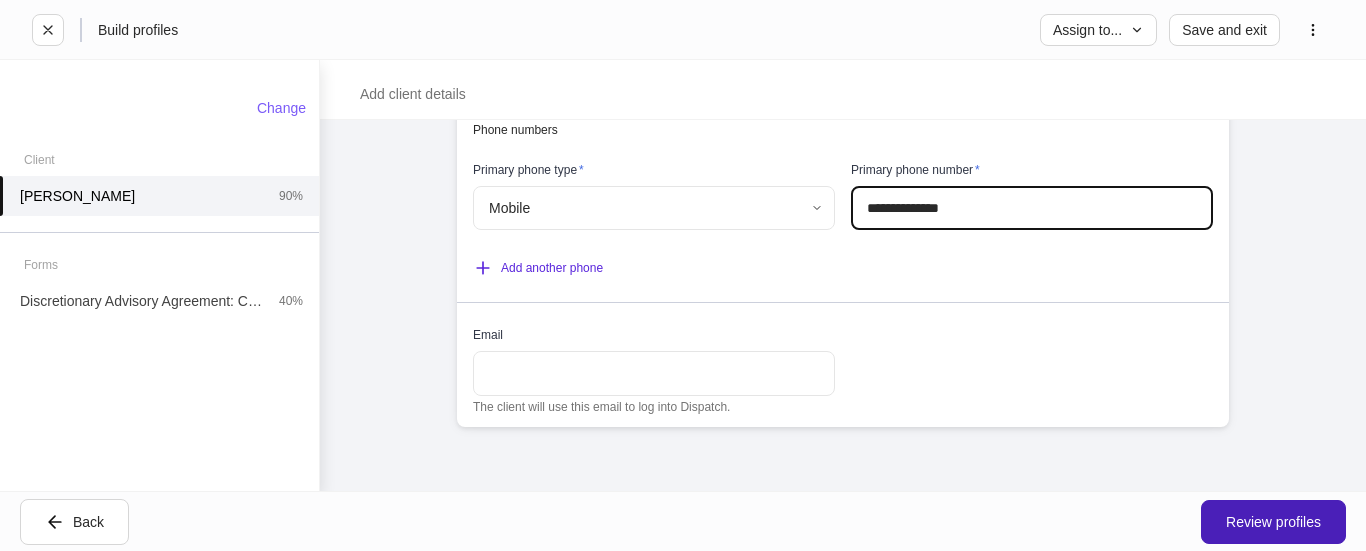 type on "**********" 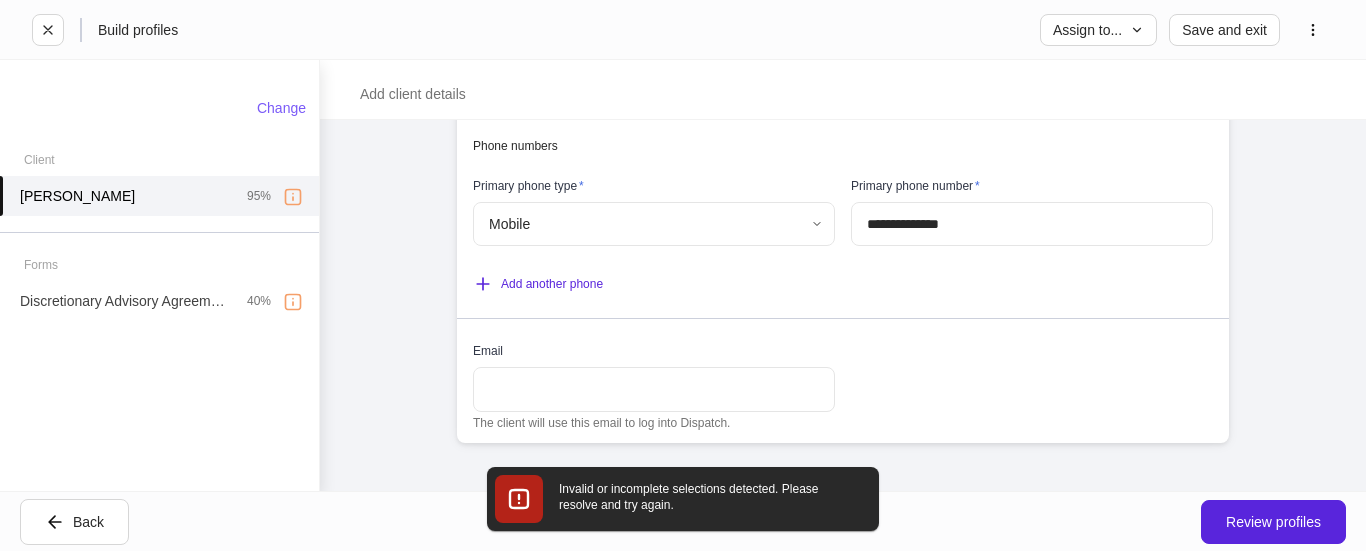 scroll, scrollTop: 411, scrollLeft: 0, axis: vertical 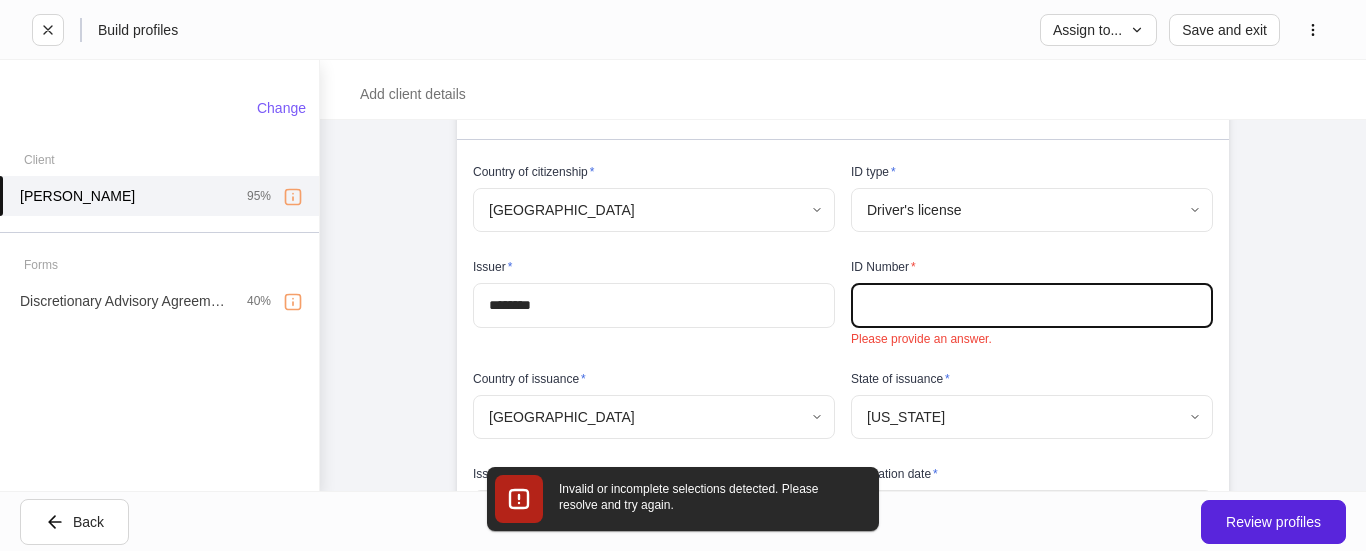 click at bounding box center [1032, 305] 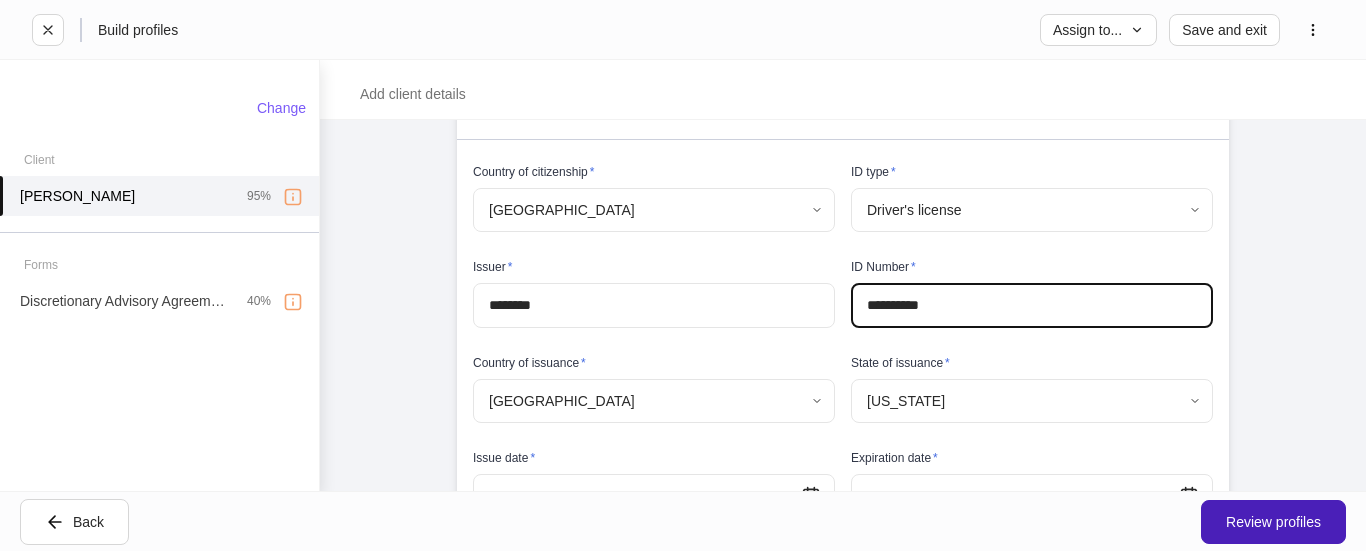 type on "**********" 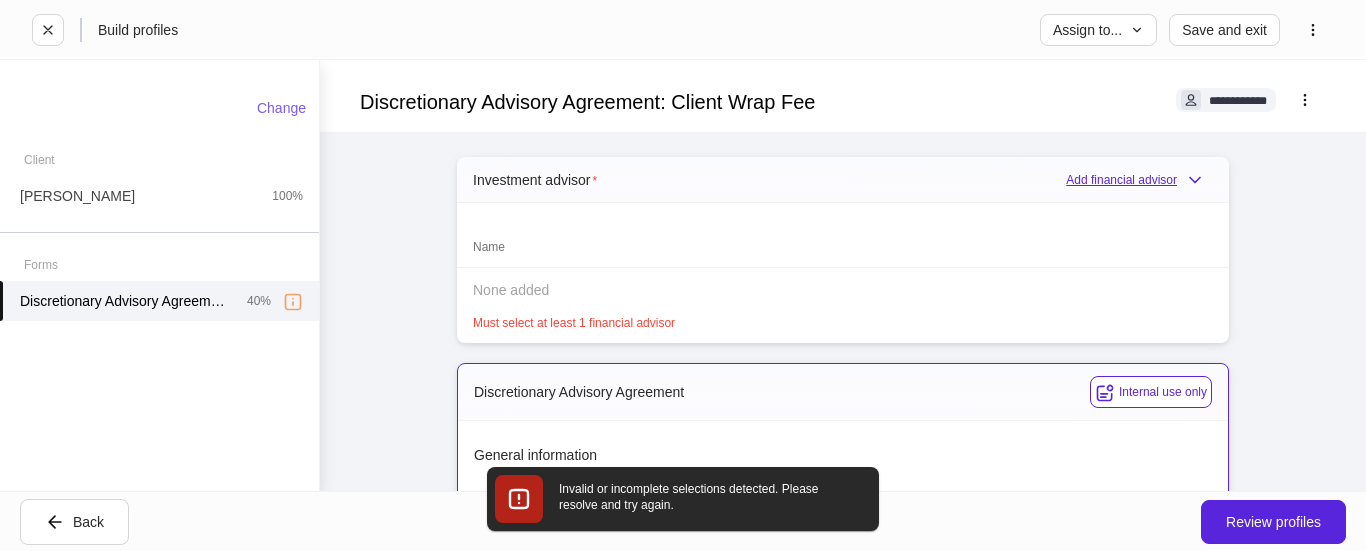 click on "Add financial advisor" at bounding box center [1139, 180] 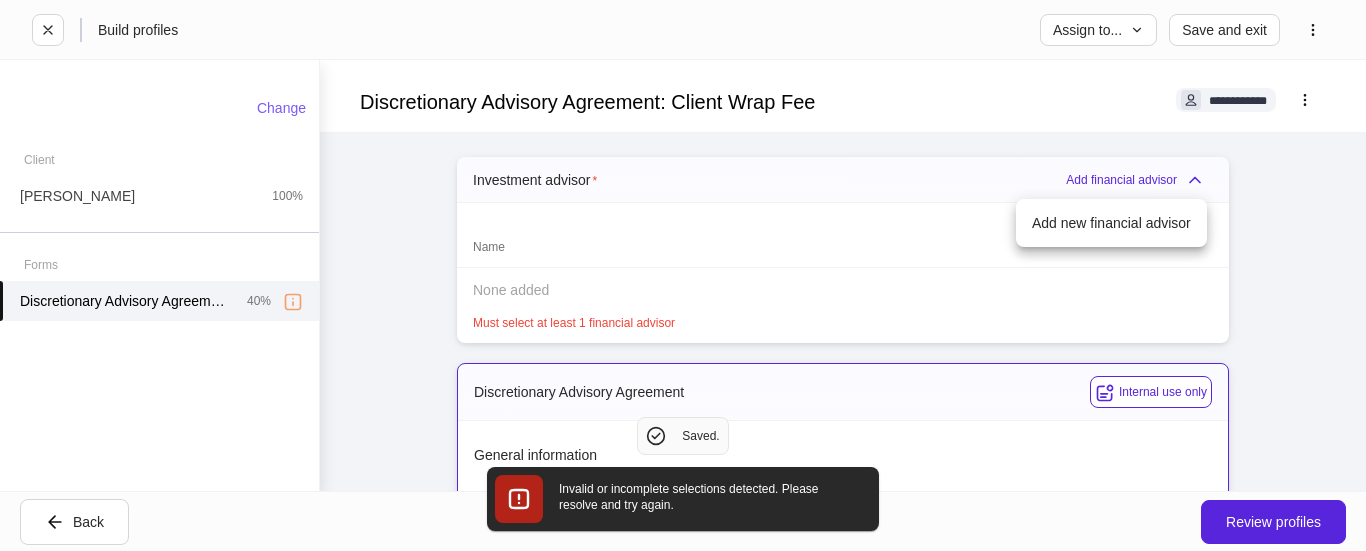 click on "Add new financial advisor" at bounding box center [1111, 223] 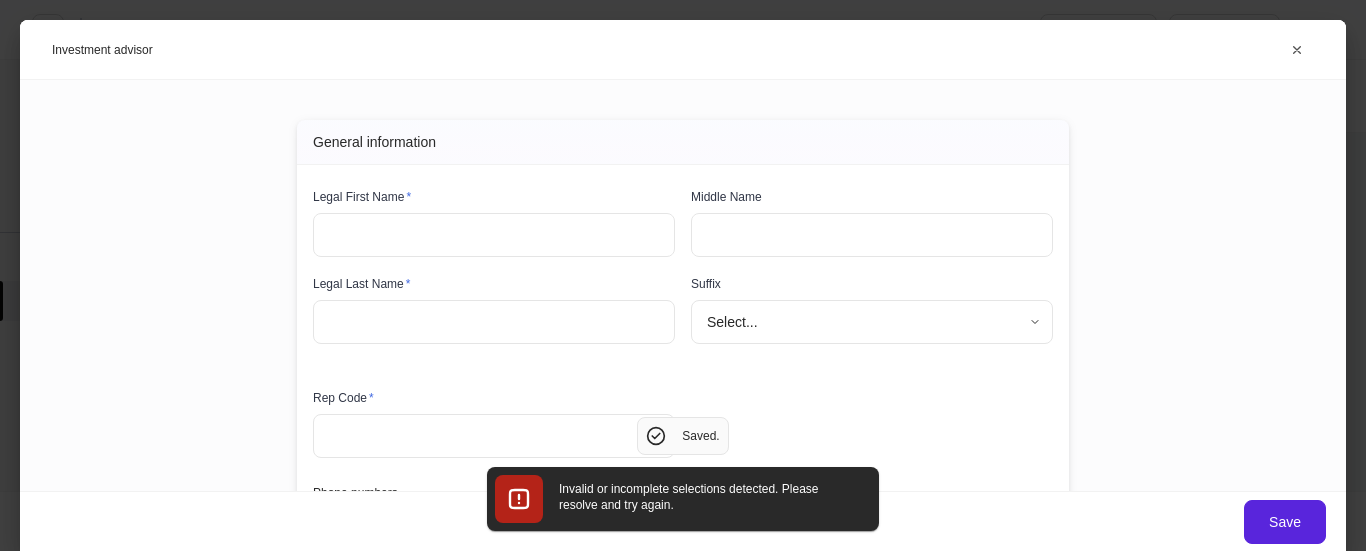 scroll, scrollTop: 4, scrollLeft: 0, axis: vertical 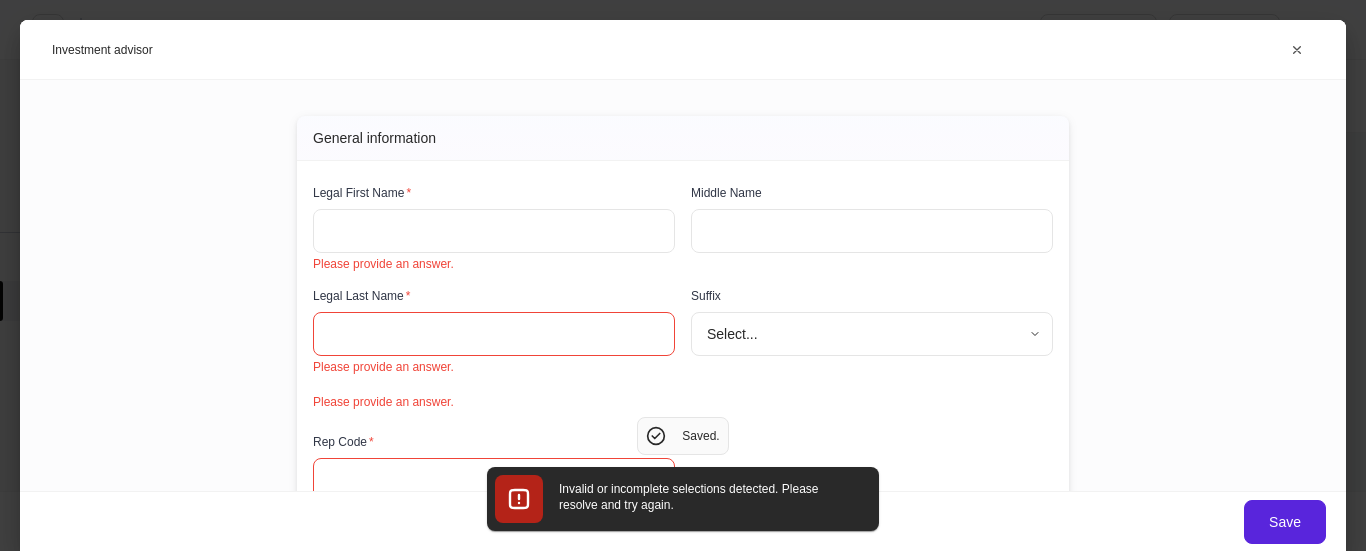 click at bounding box center (494, 231) 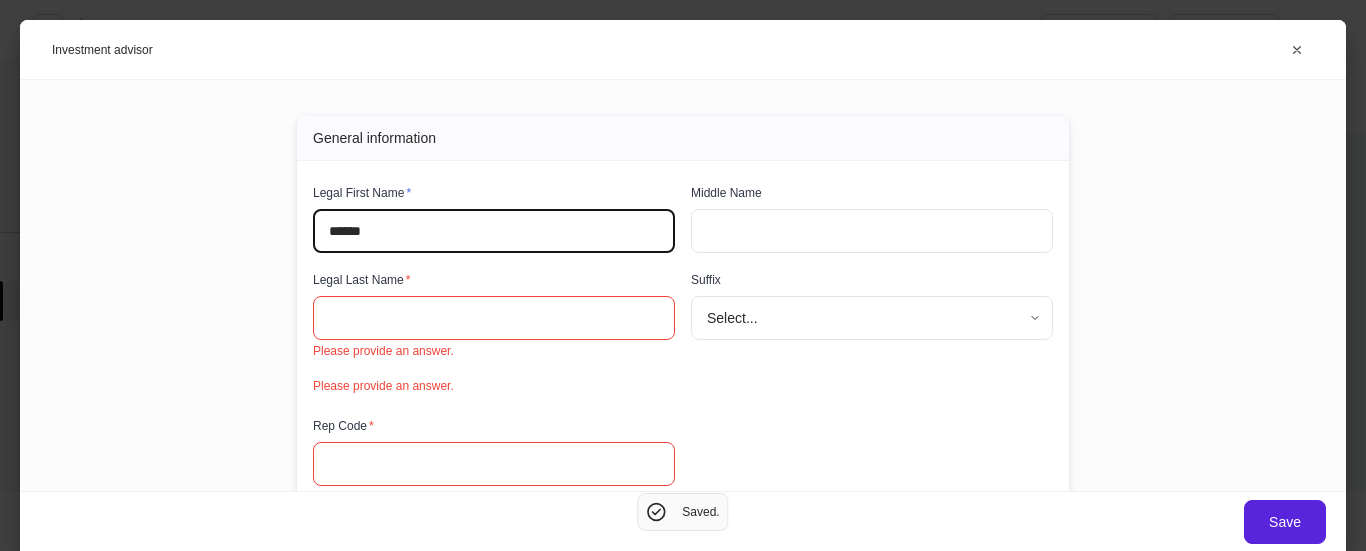 type on "******" 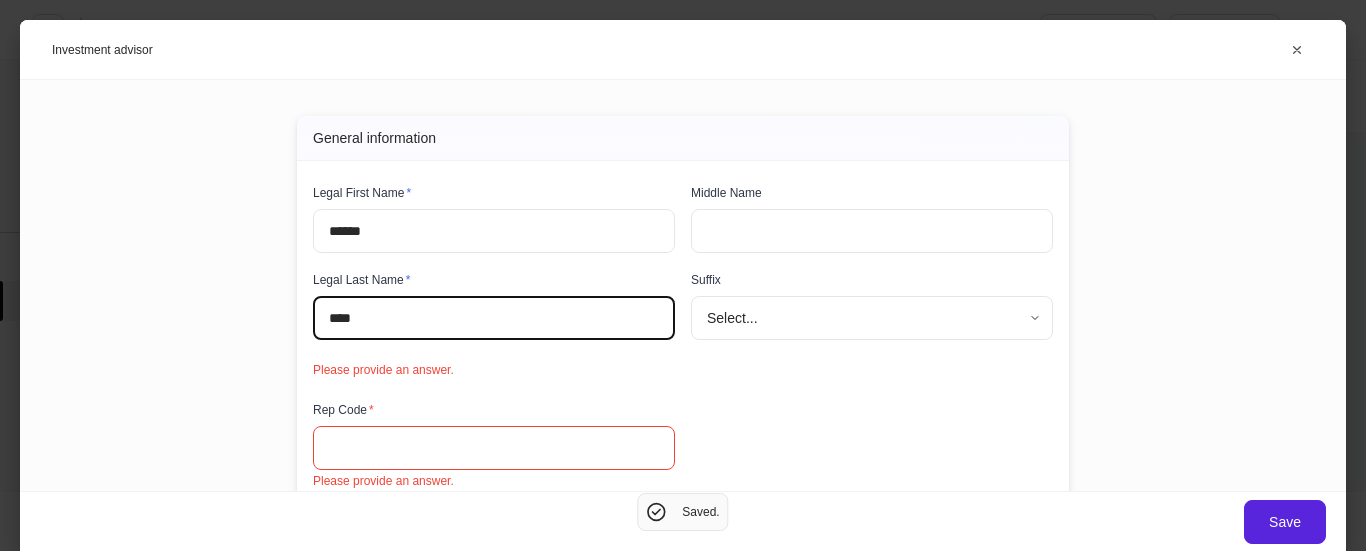 type on "****" 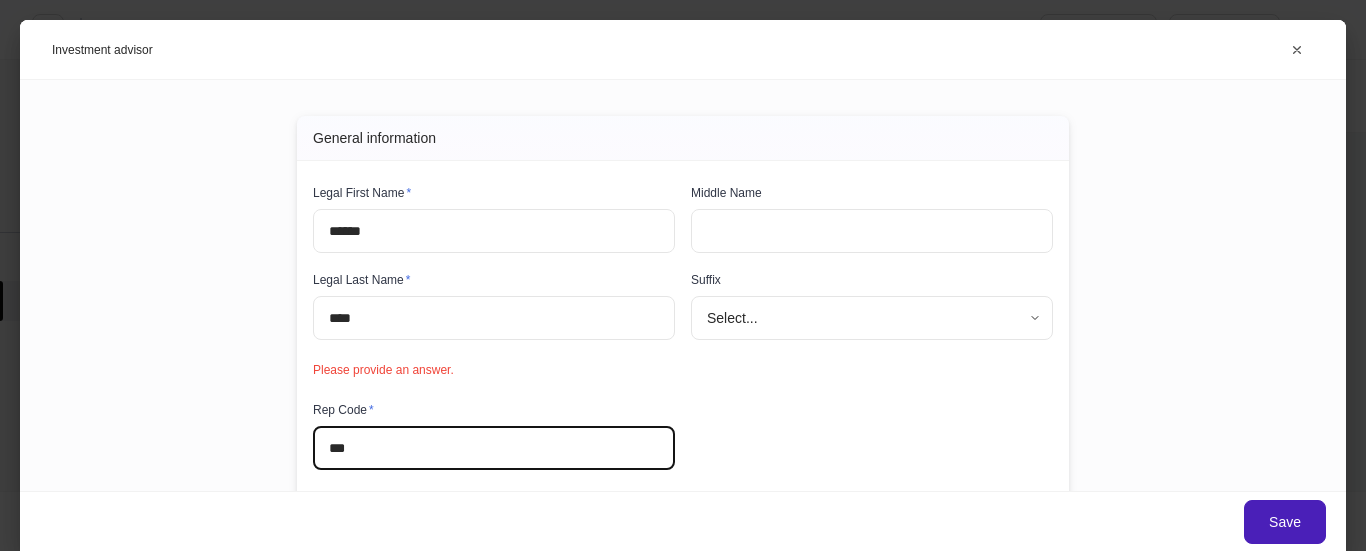 type on "***" 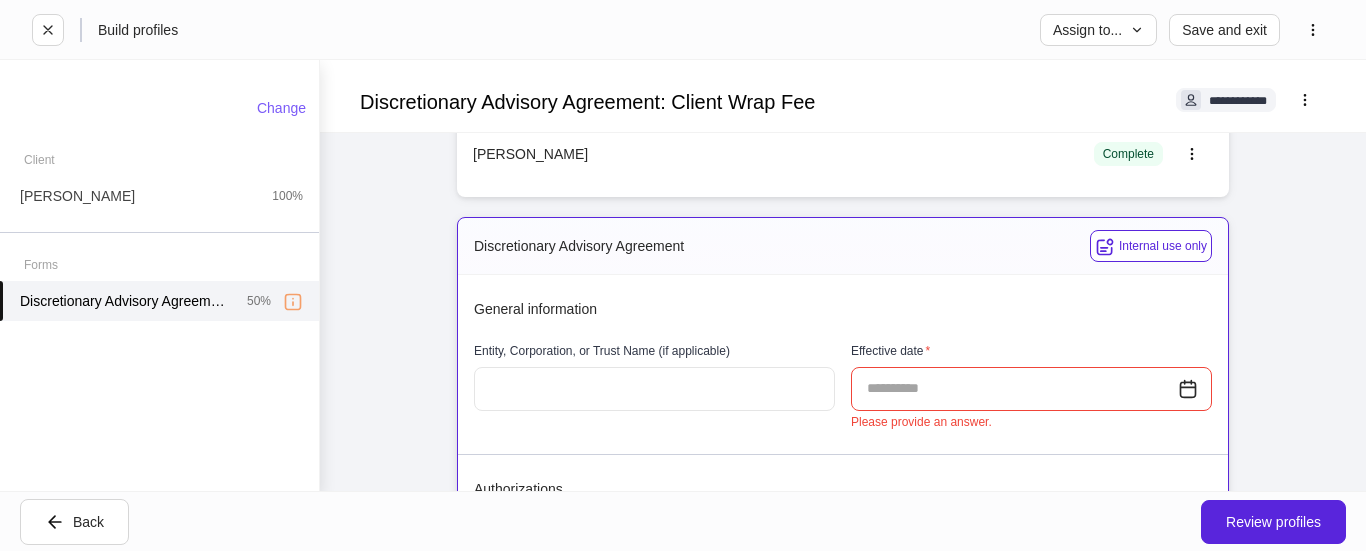 scroll, scrollTop: 300, scrollLeft: 0, axis: vertical 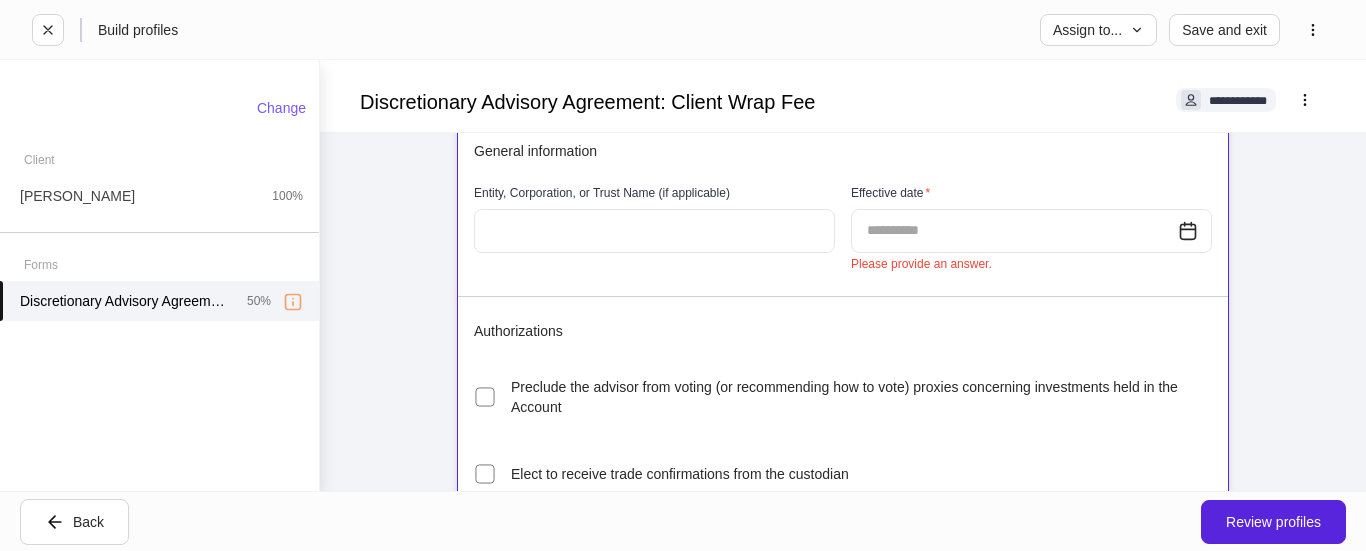 click at bounding box center (1014, 231) 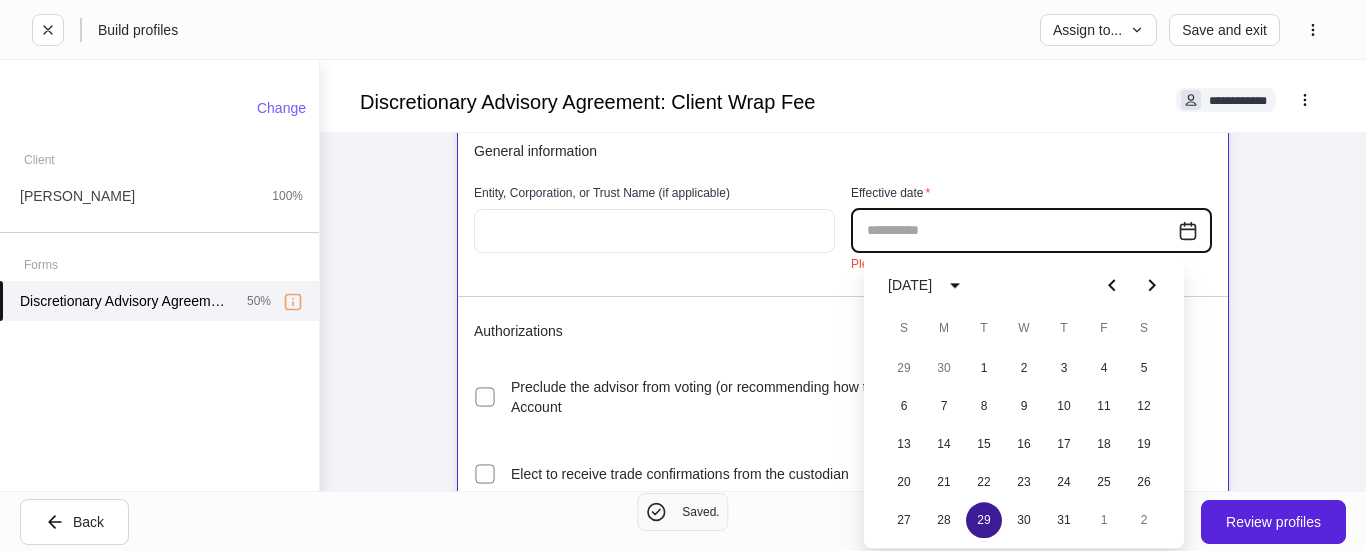 click on "29" at bounding box center (984, 520) 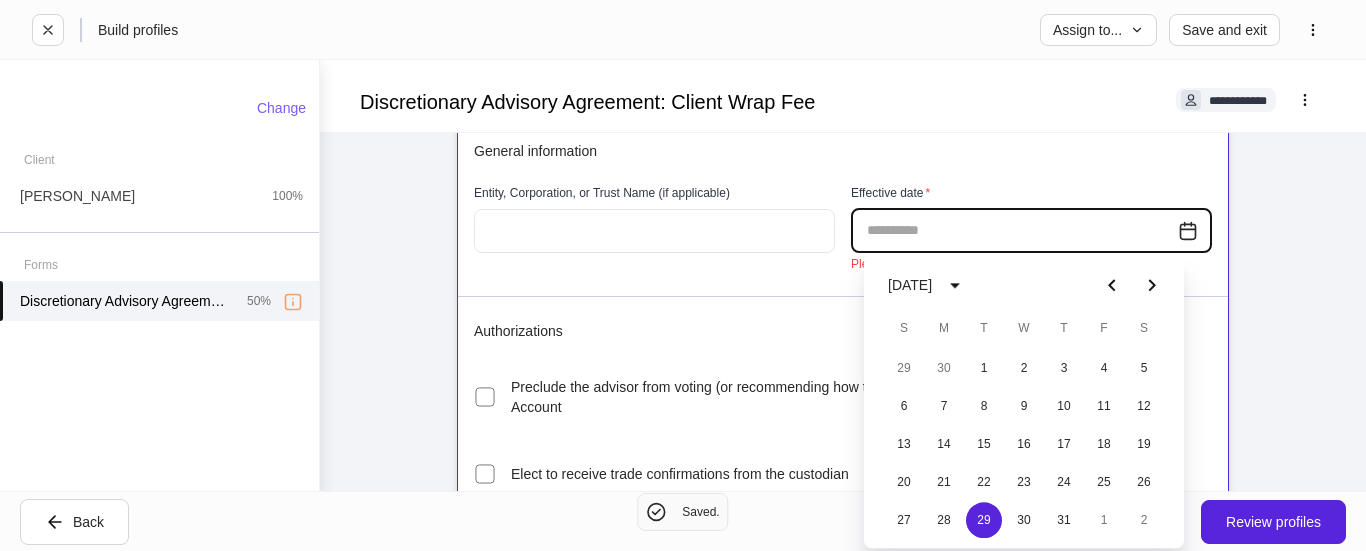 type on "**********" 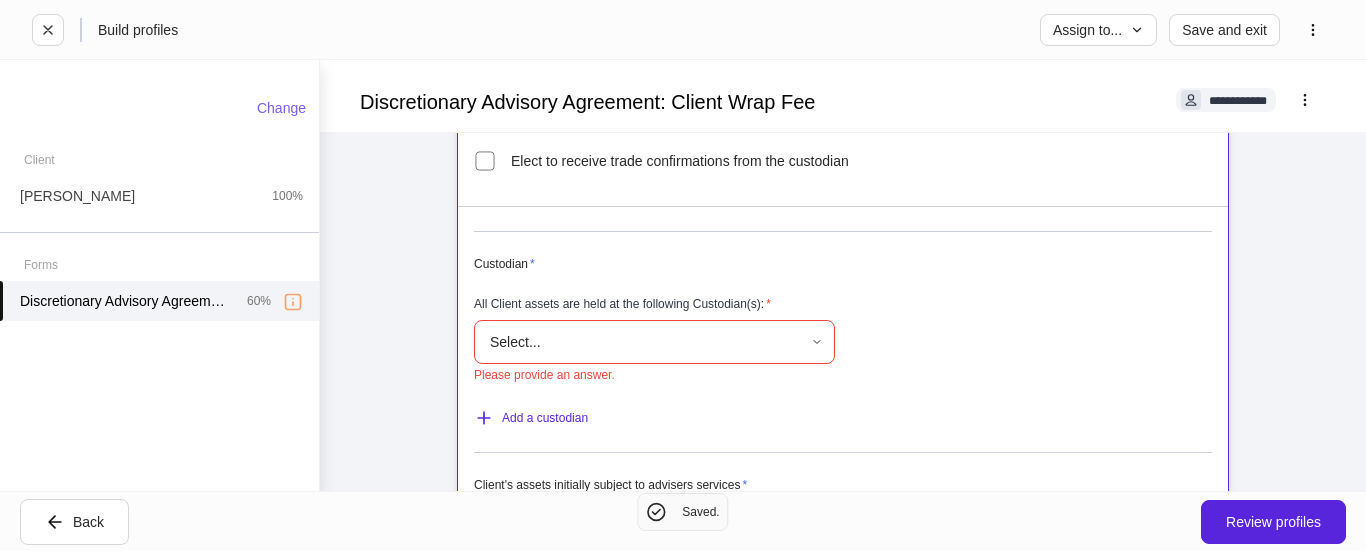 scroll, scrollTop: 600, scrollLeft: 0, axis: vertical 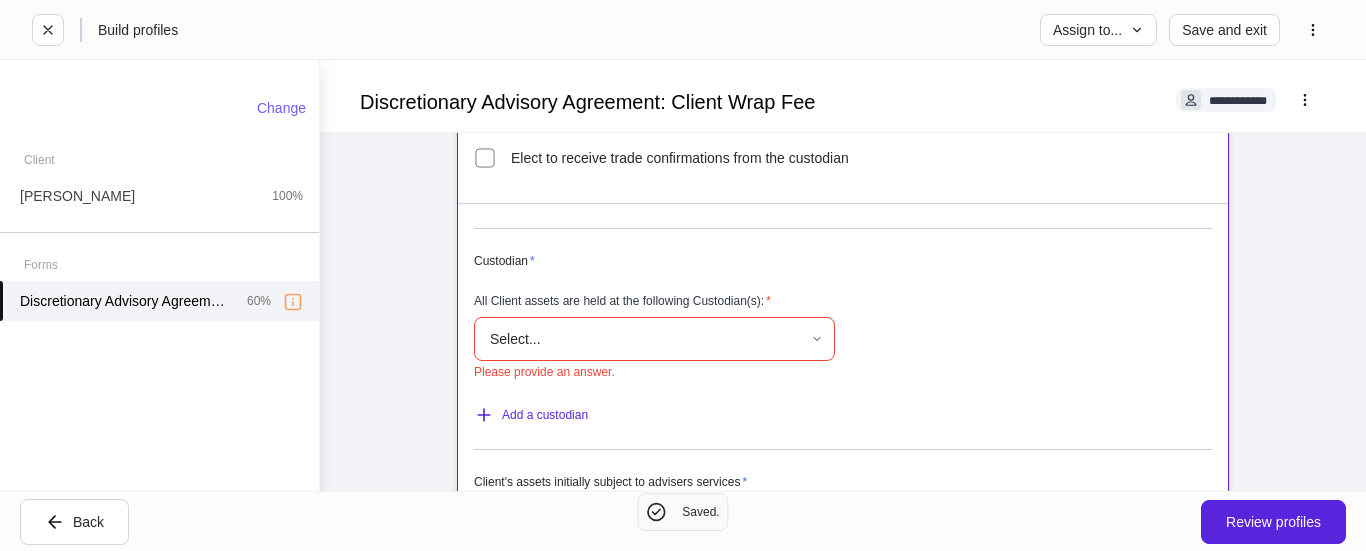 click on "**********" at bounding box center [683, 275] 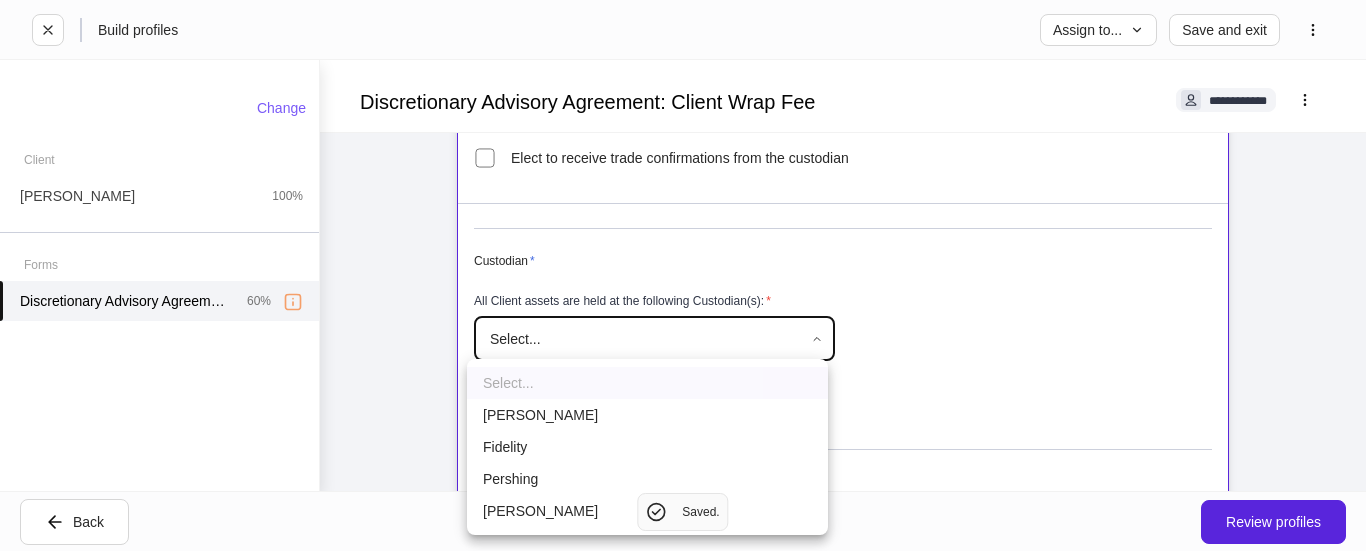 click on "[PERSON_NAME]" at bounding box center (647, 415) 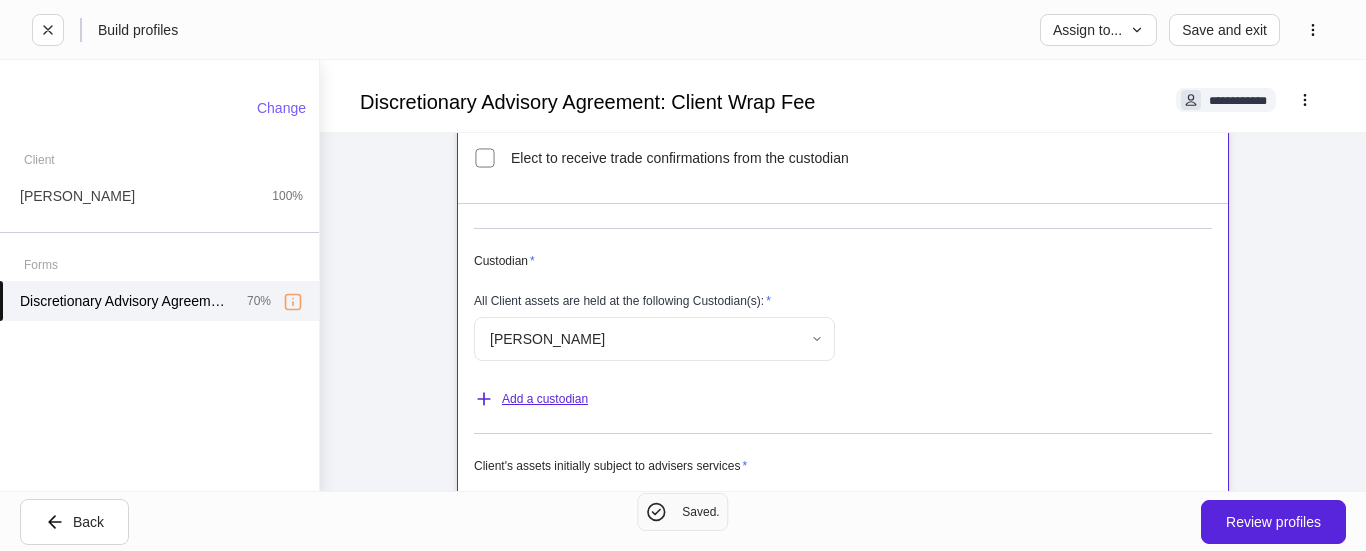 click on "Add a custodian" at bounding box center (531, 399) 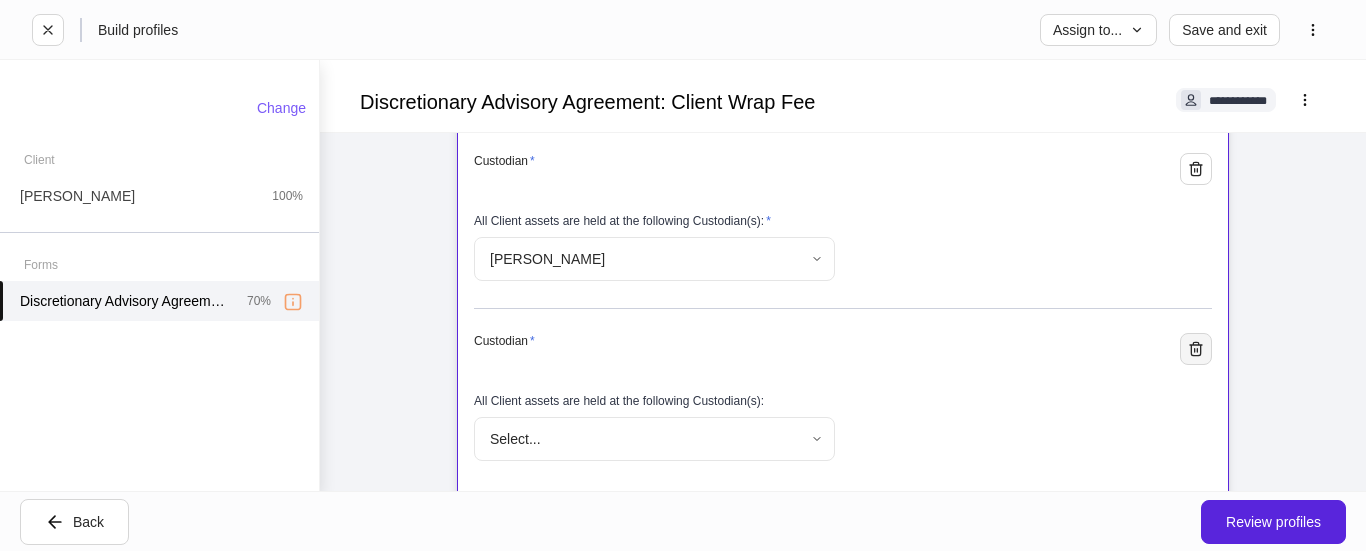 click 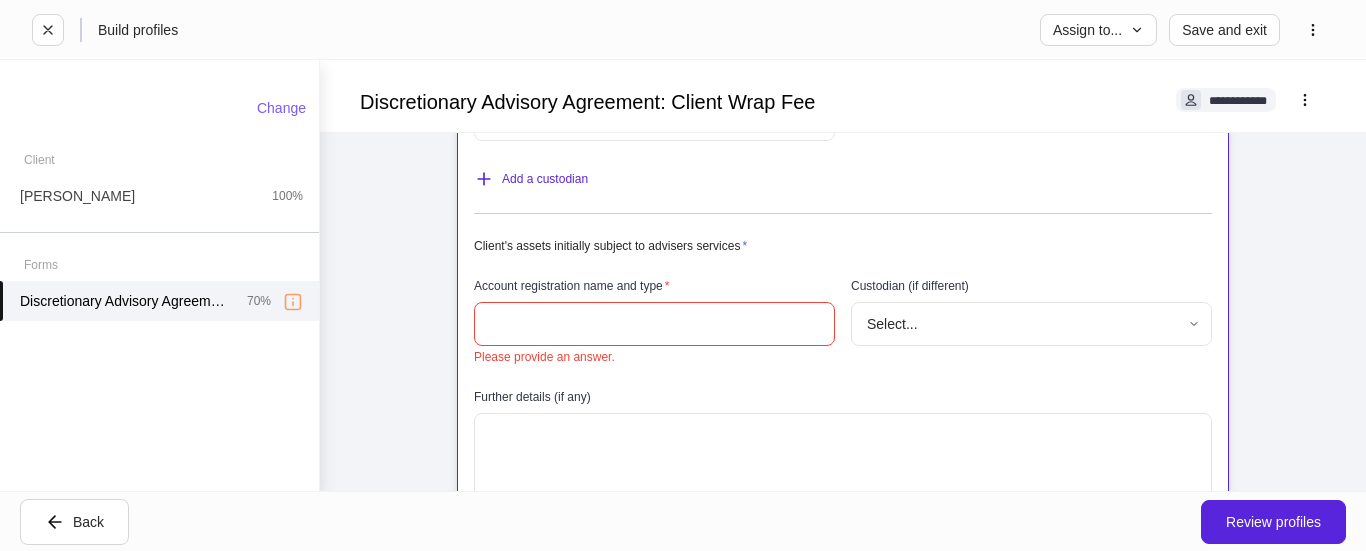 scroll, scrollTop: 800, scrollLeft: 0, axis: vertical 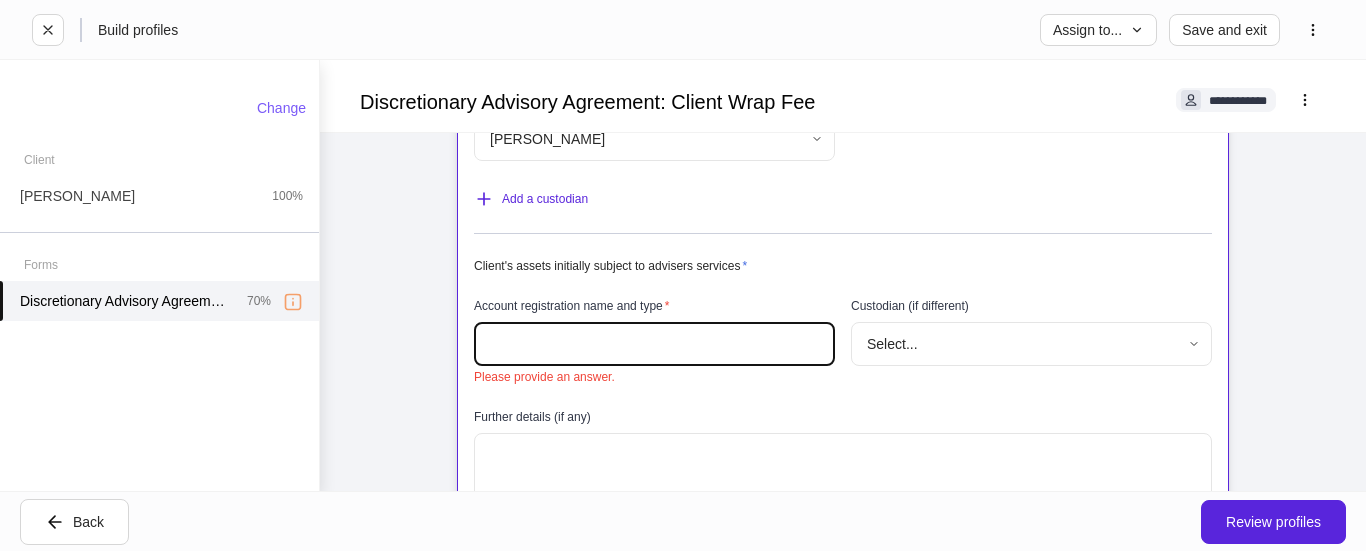 click at bounding box center [654, 344] 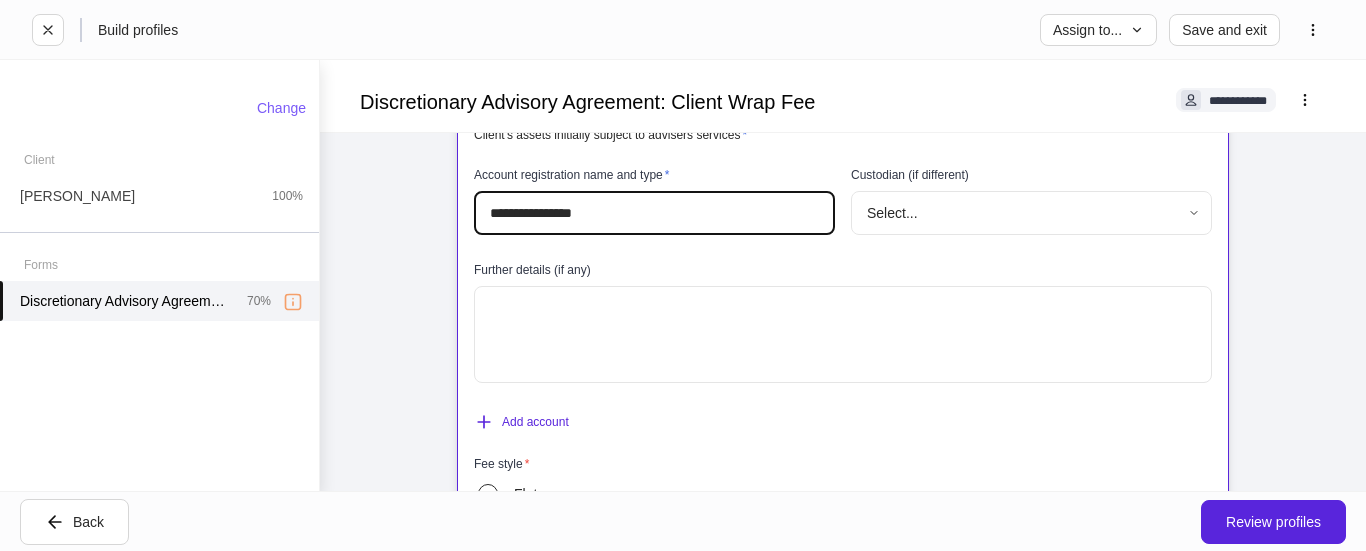 scroll, scrollTop: 1000, scrollLeft: 0, axis: vertical 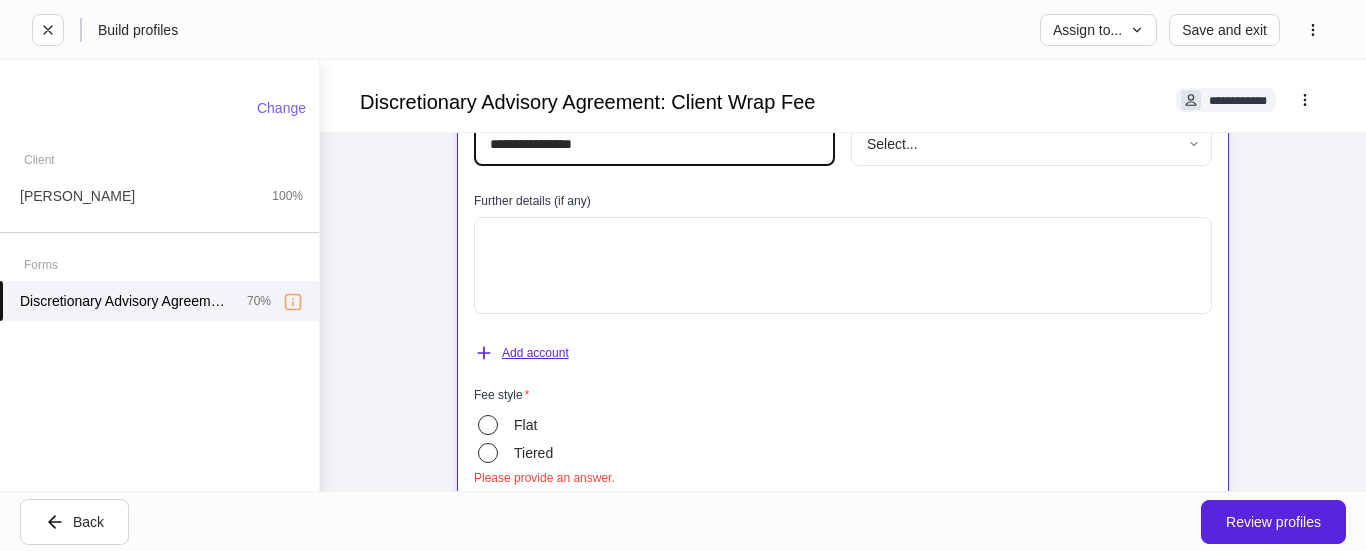 type on "**********" 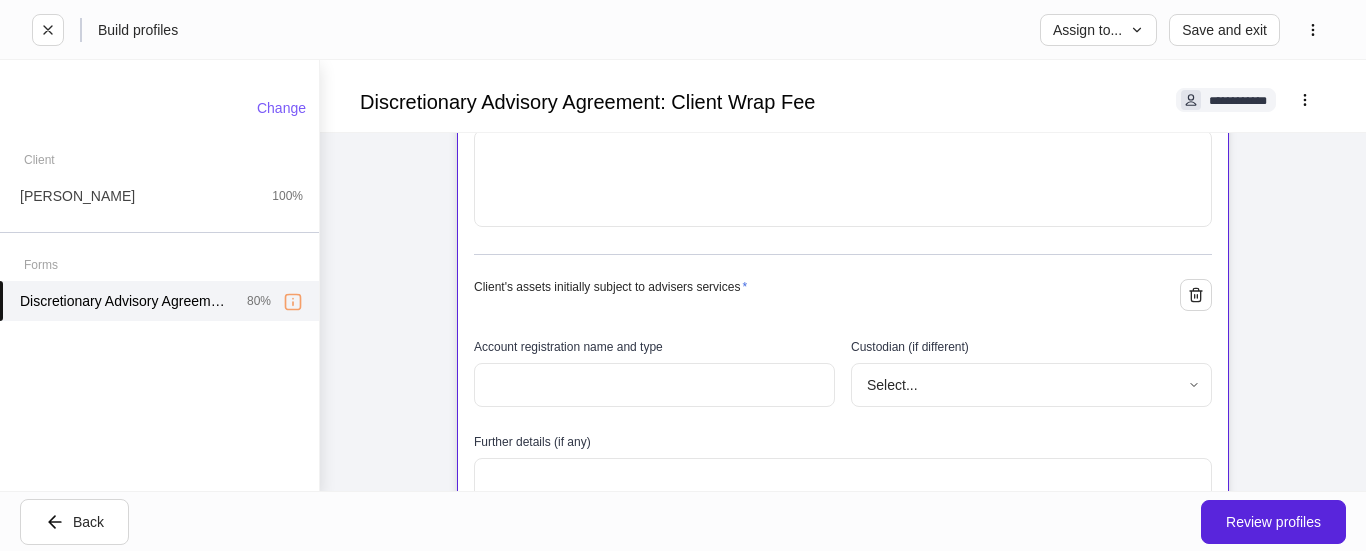 scroll, scrollTop: 1200, scrollLeft: 0, axis: vertical 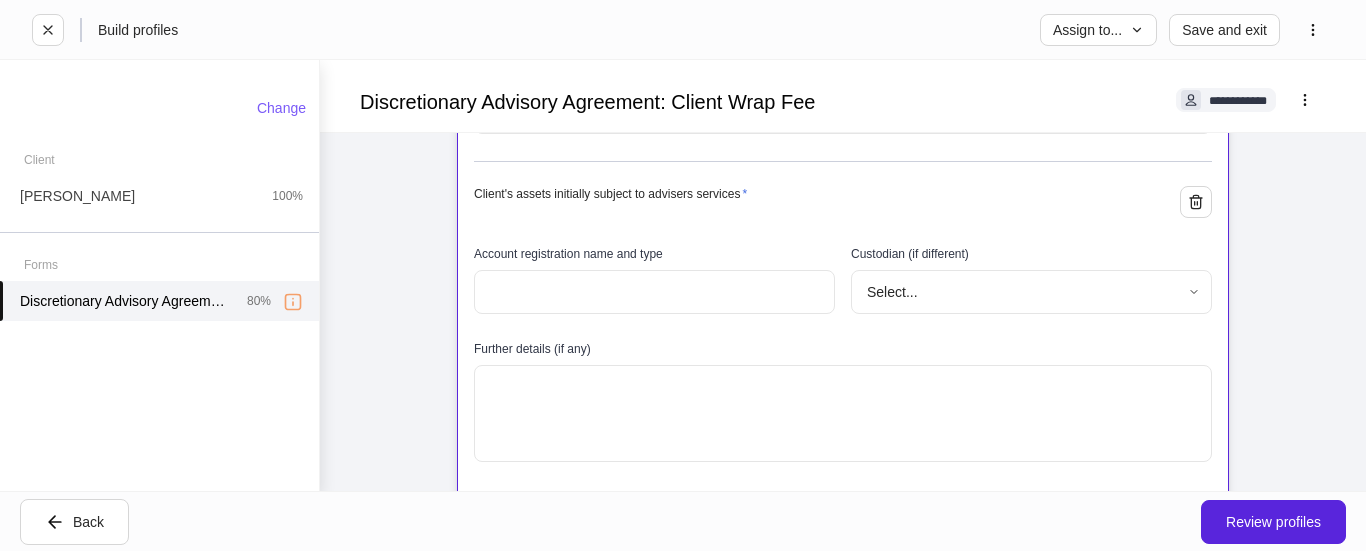 click at bounding box center (654, 292) 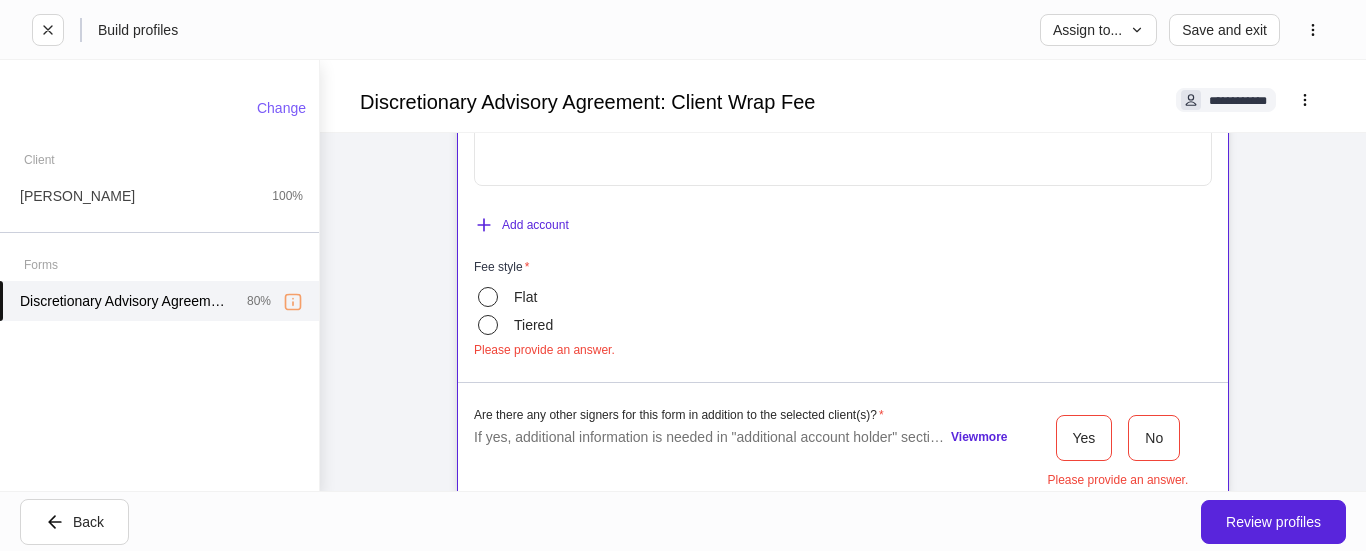 scroll, scrollTop: 1500, scrollLeft: 0, axis: vertical 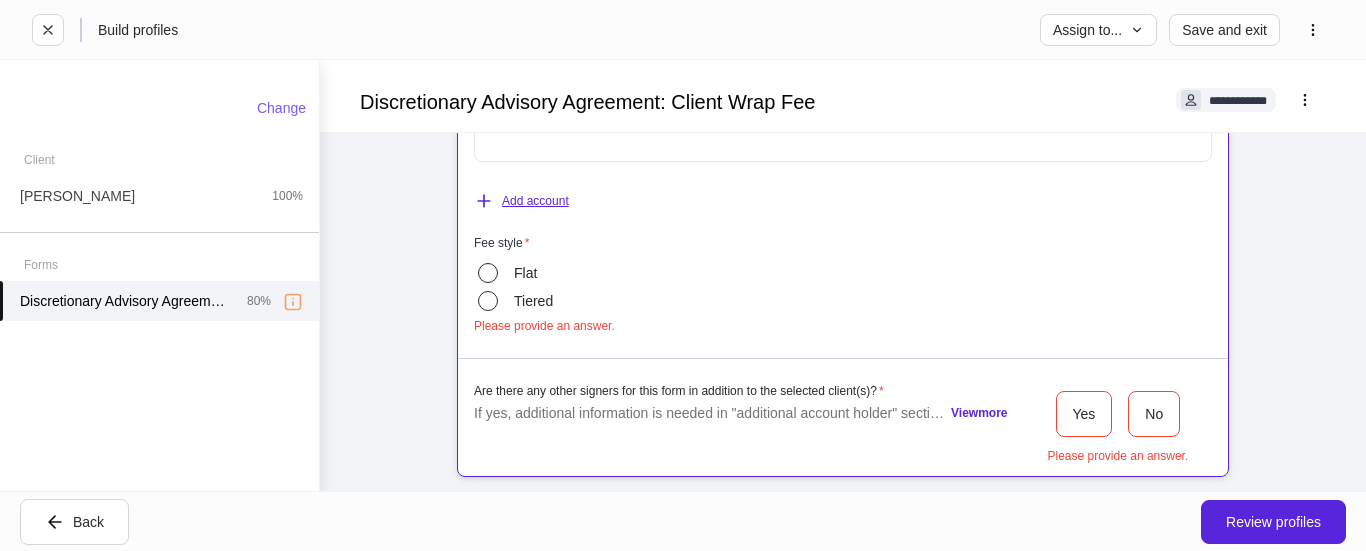type on "**********" 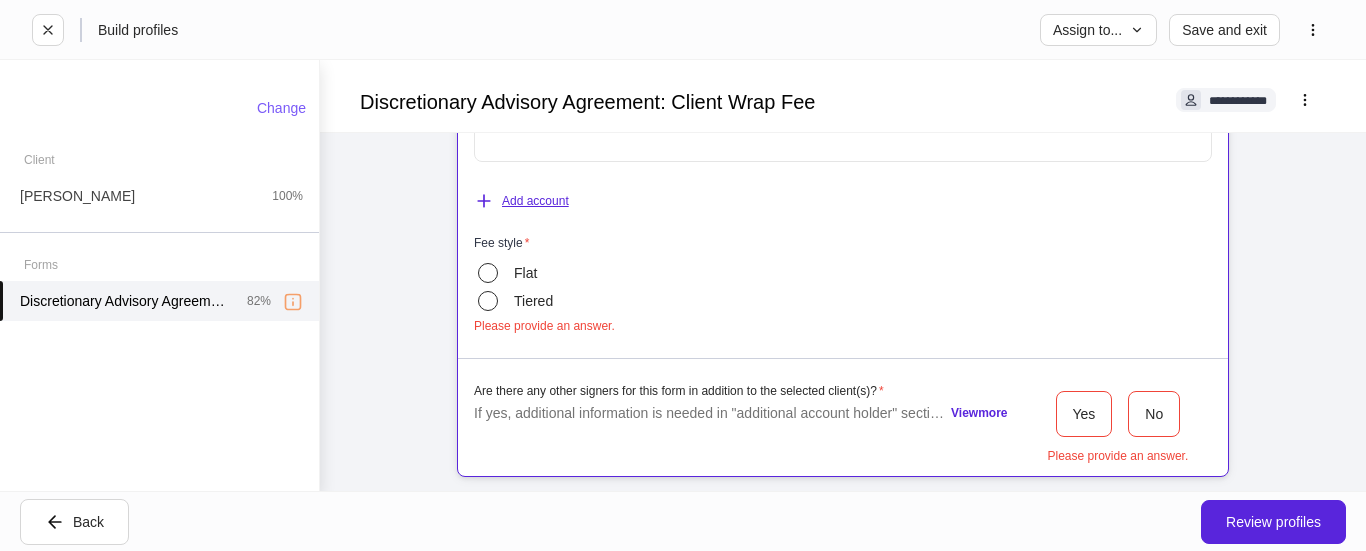 click on "Add account" at bounding box center [521, 201] 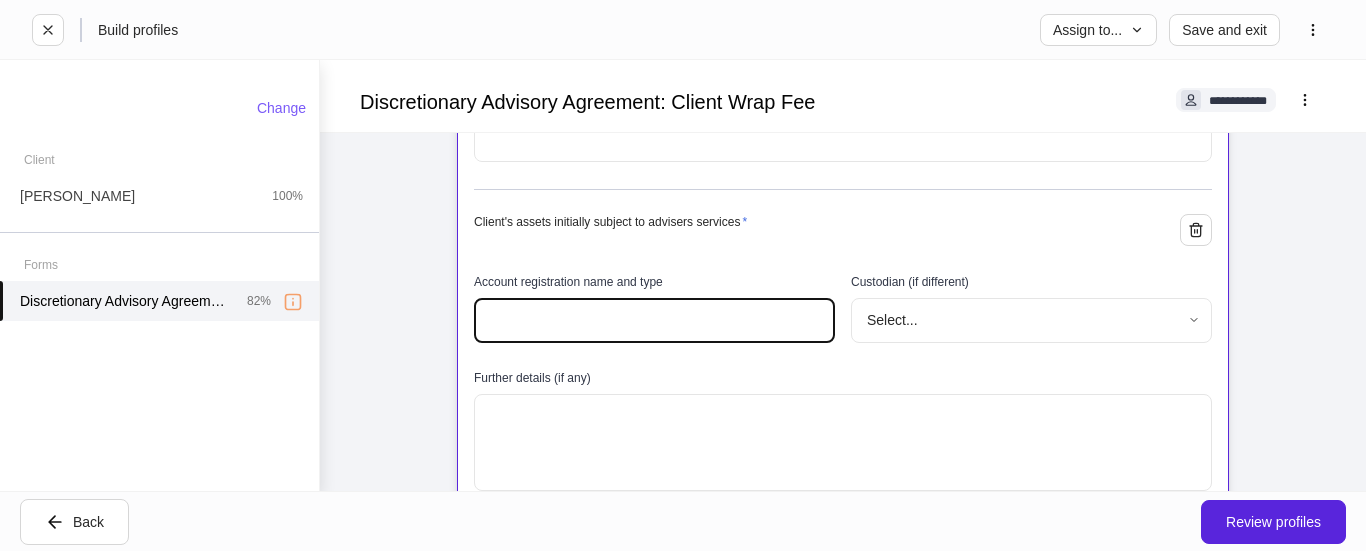 click at bounding box center (654, 320) 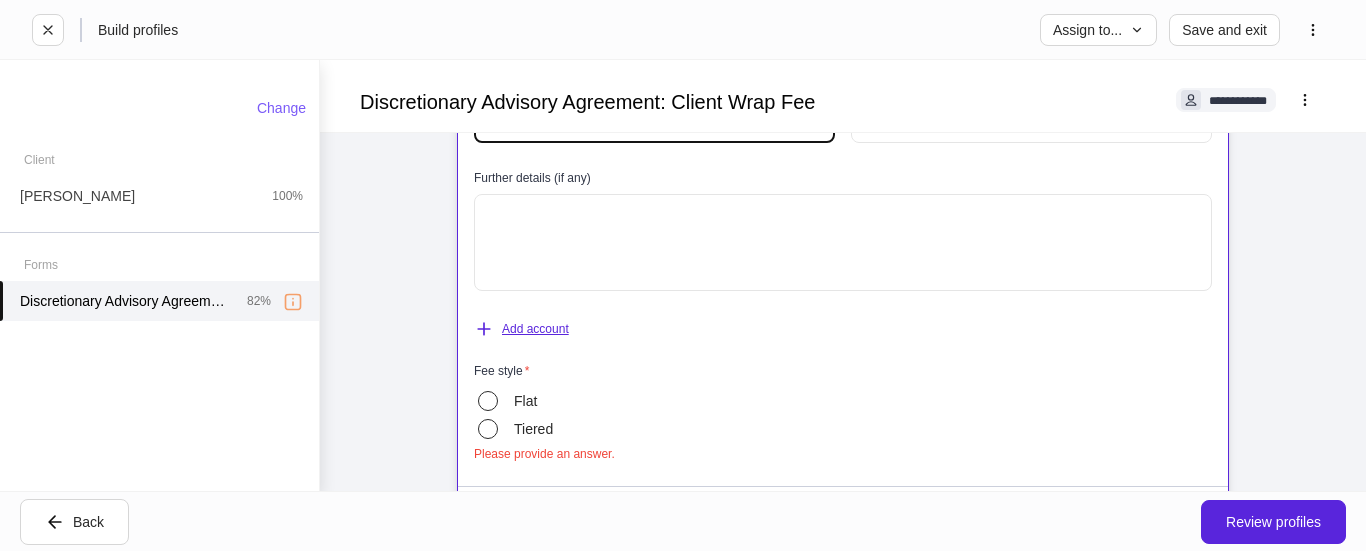 type on "**********" 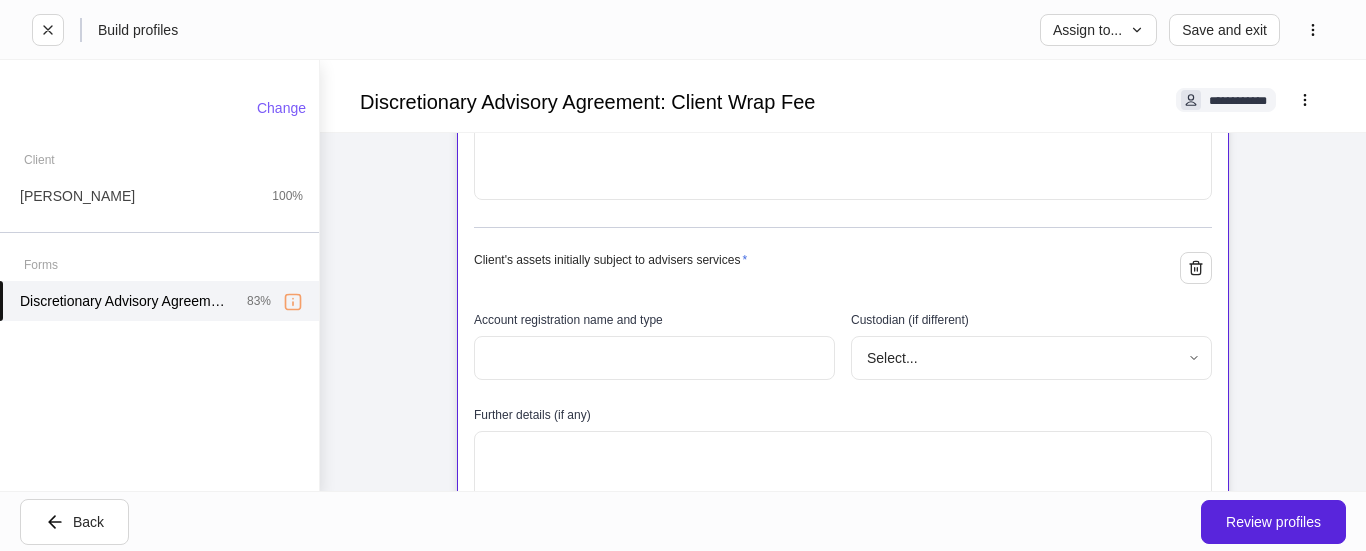 scroll, scrollTop: 1800, scrollLeft: 0, axis: vertical 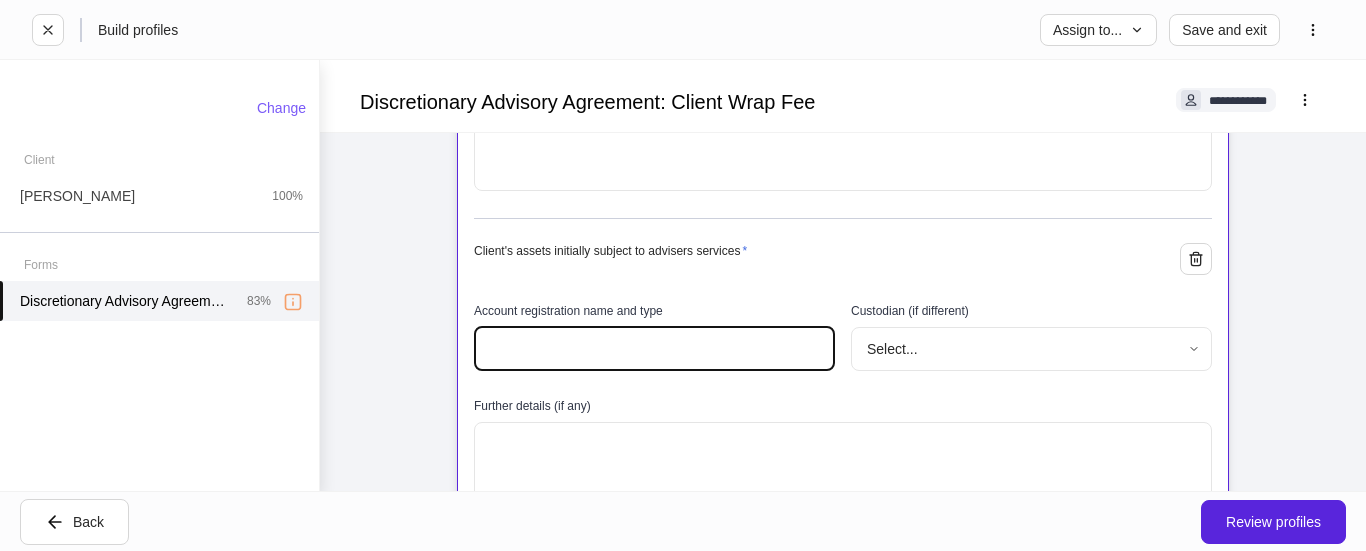 drag, startPoint x: 578, startPoint y: 346, endPoint x: 602, endPoint y: 334, distance: 26.832815 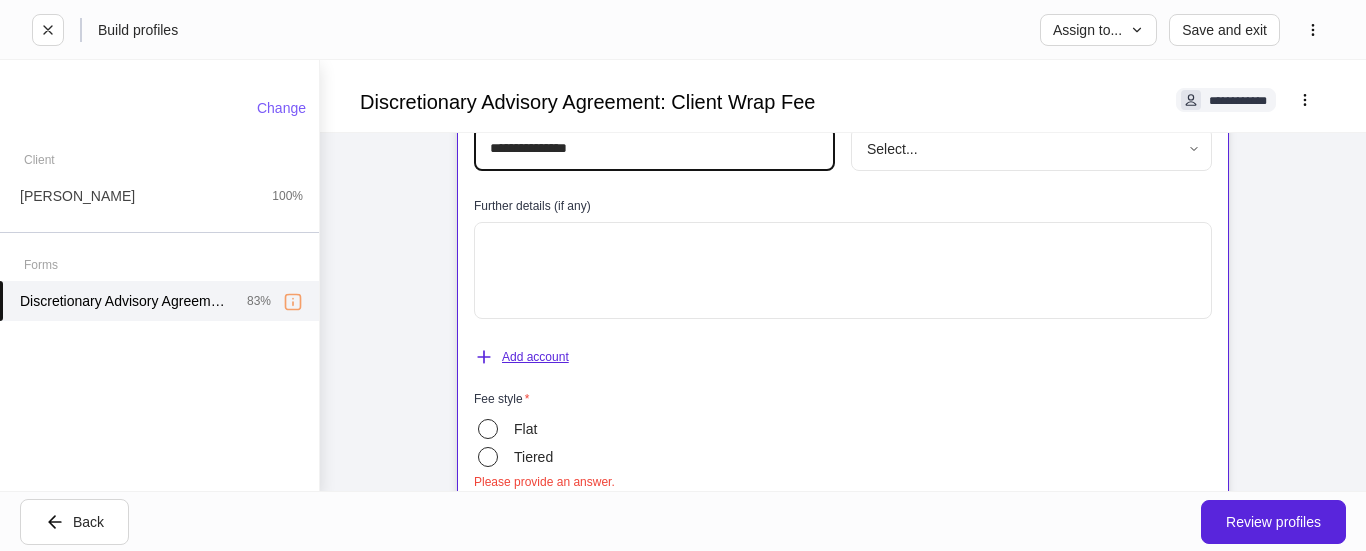 type on "**********" 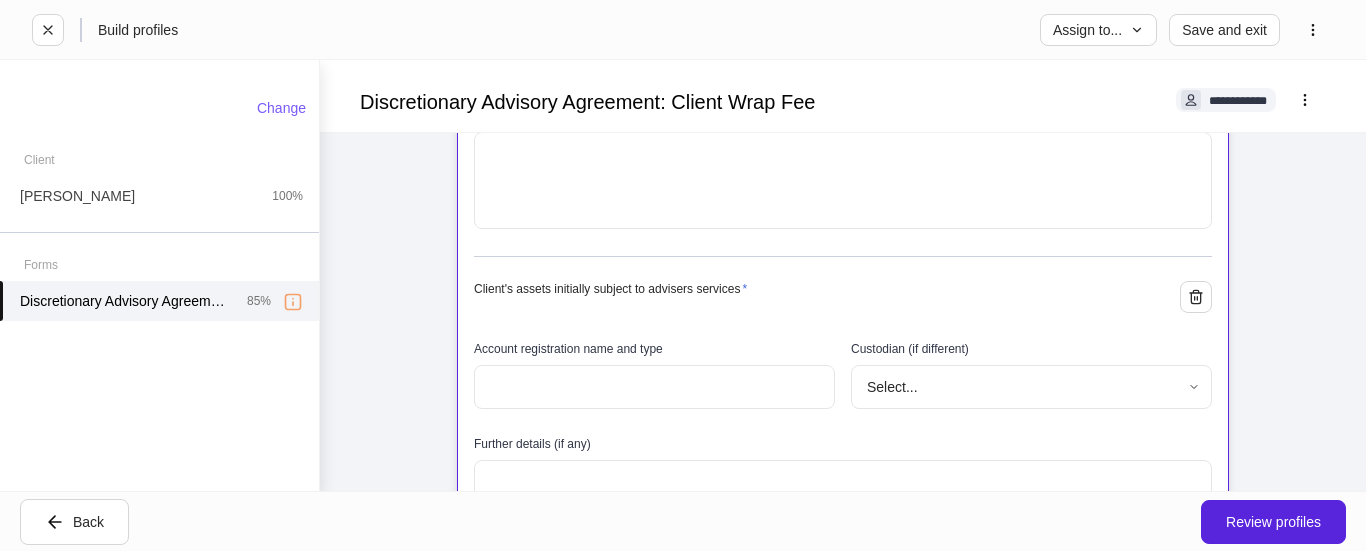 scroll, scrollTop: 2100, scrollLeft: 0, axis: vertical 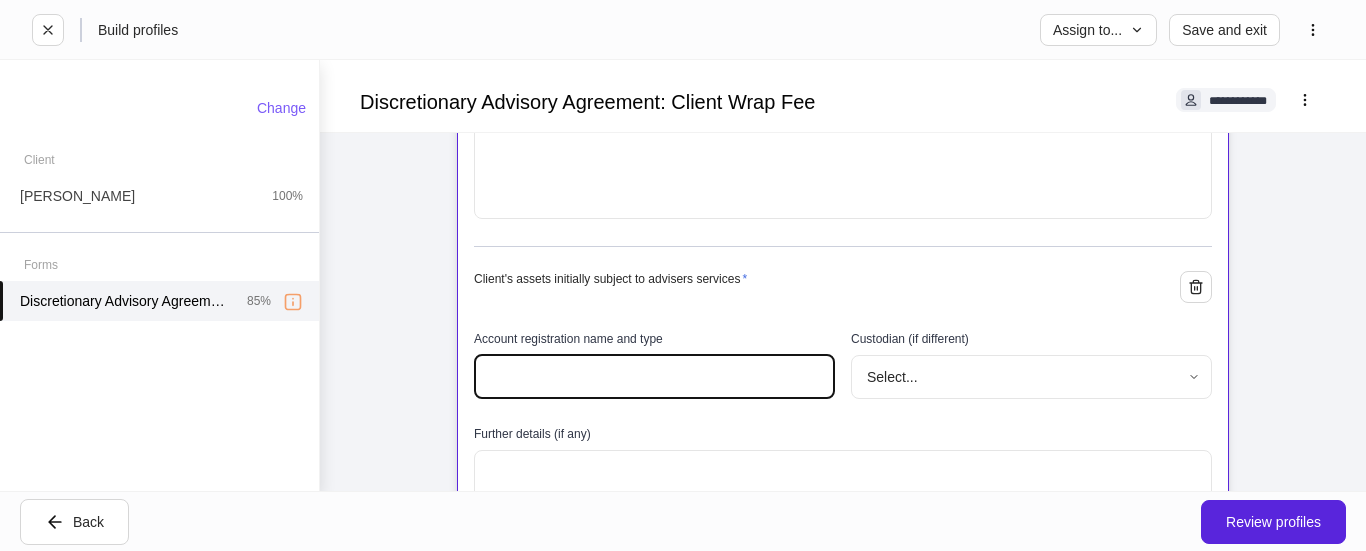 click at bounding box center [654, 377] 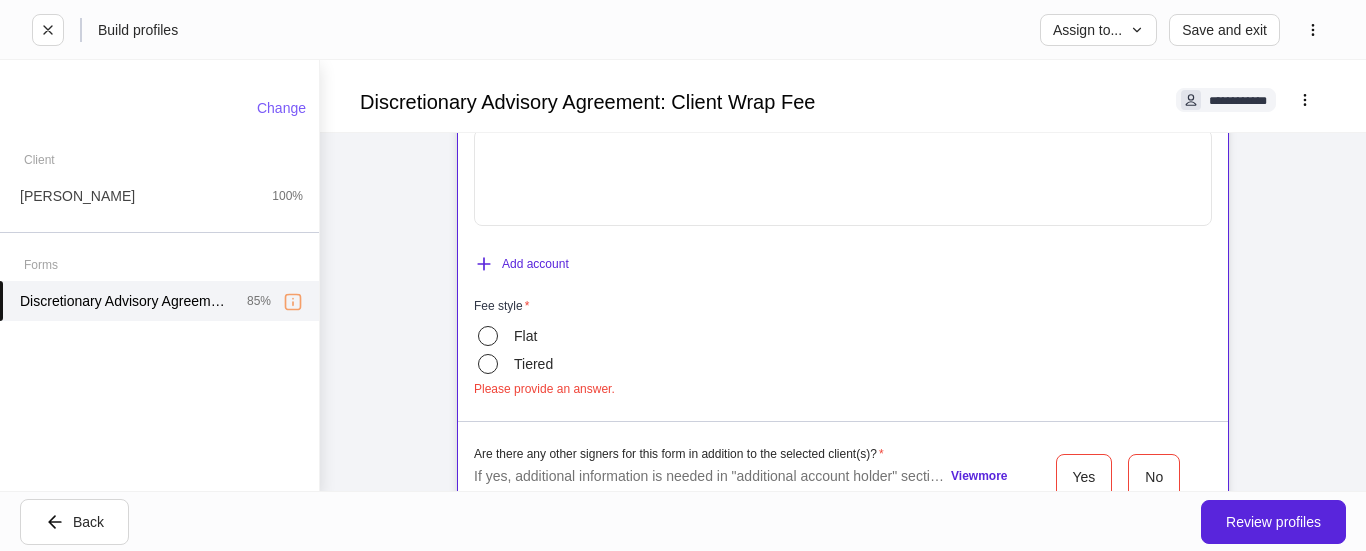 scroll, scrollTop: 2500, scrollLeft: 0, axis: vertical 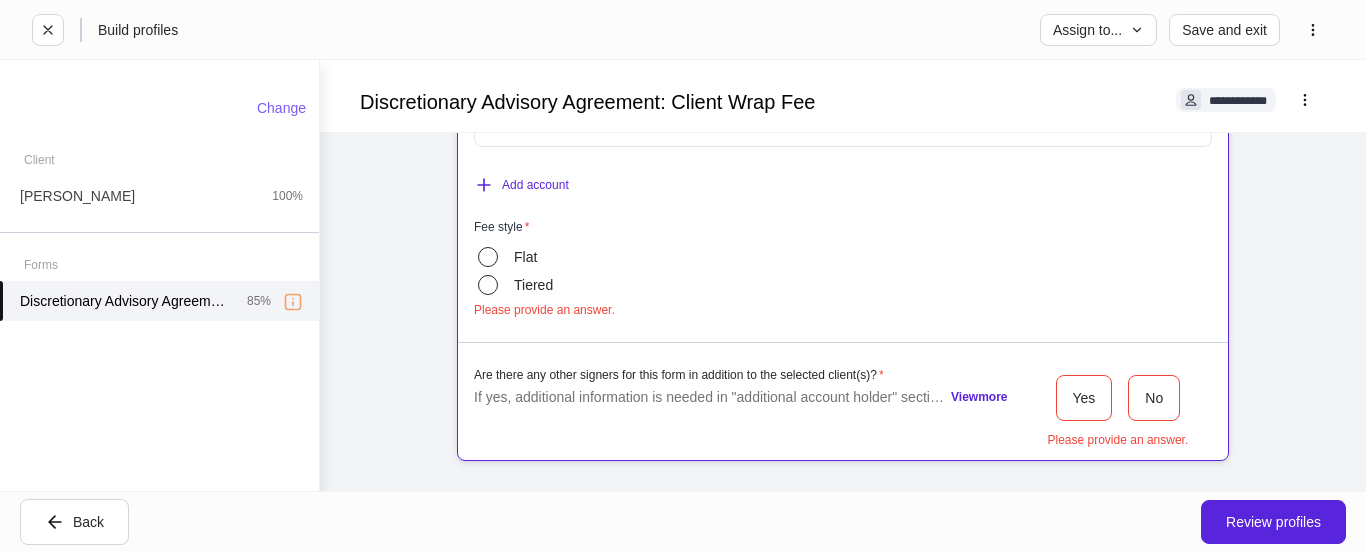 type on "**********" 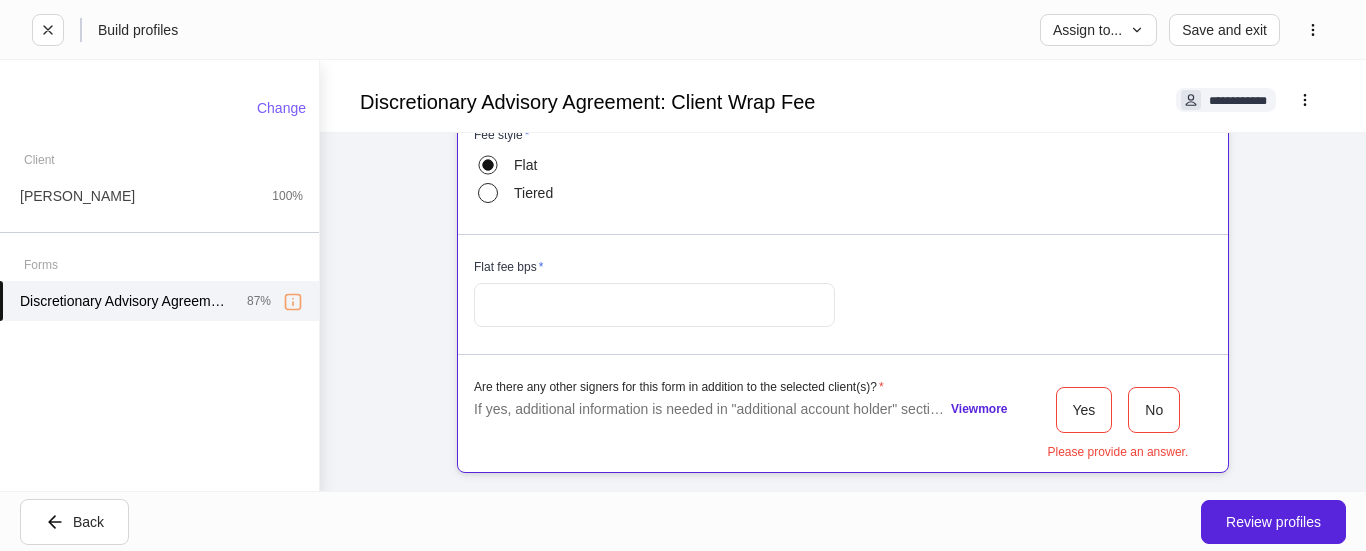 scroll, scrollTop: 2600, scrollLeft: 0, axis: vertical 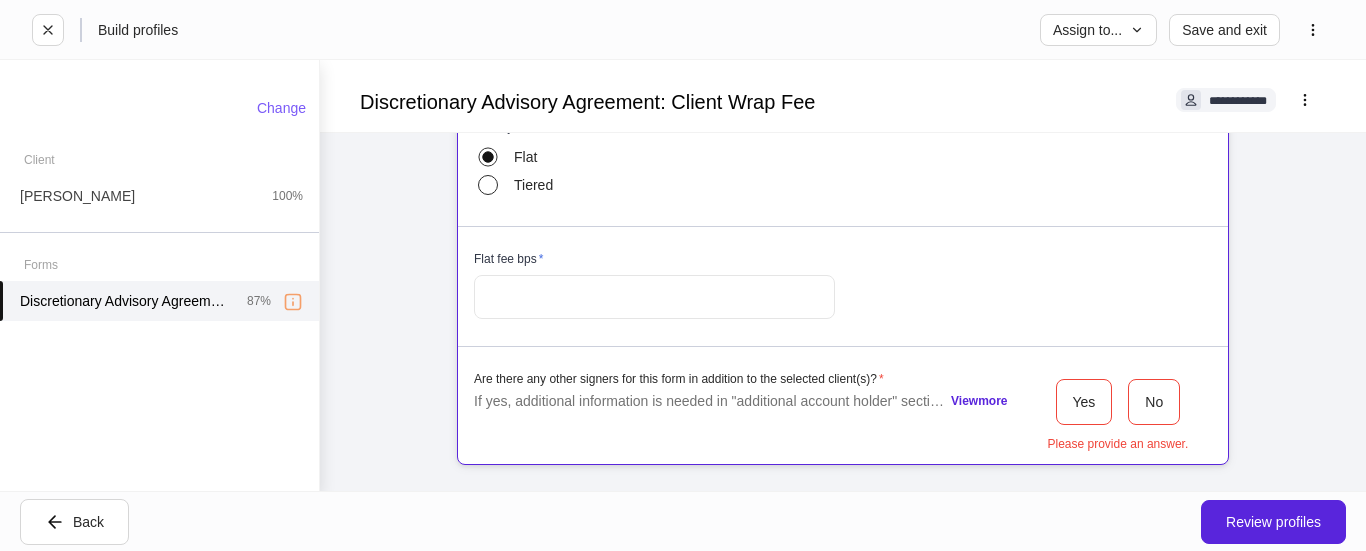 click at bounding box center (654, 297) 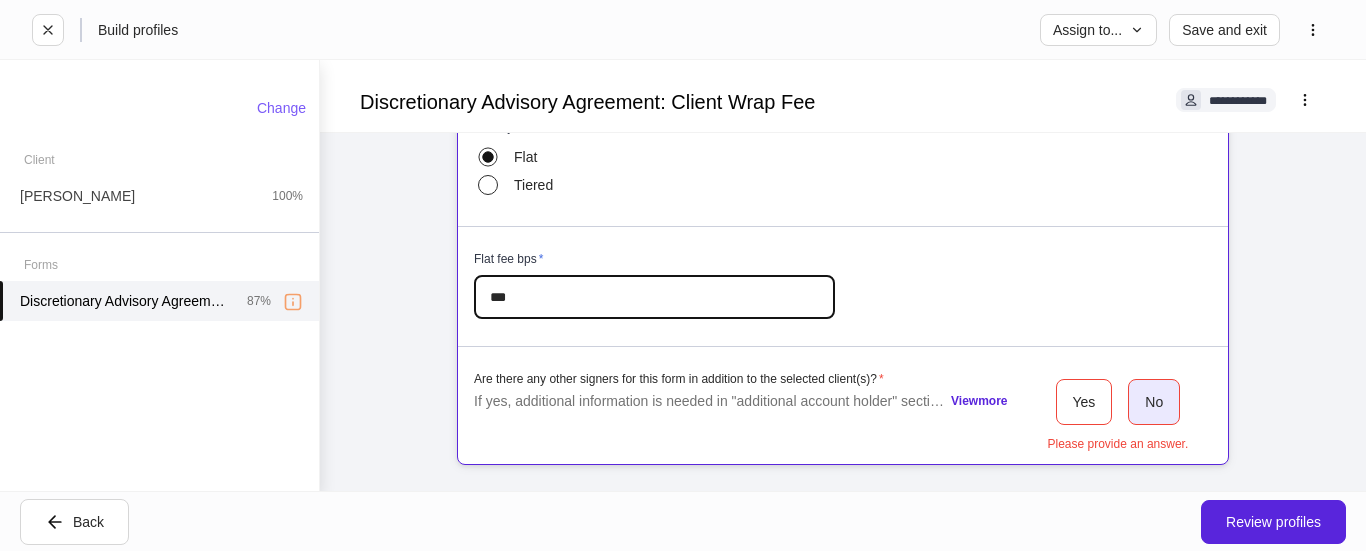 type on "***" 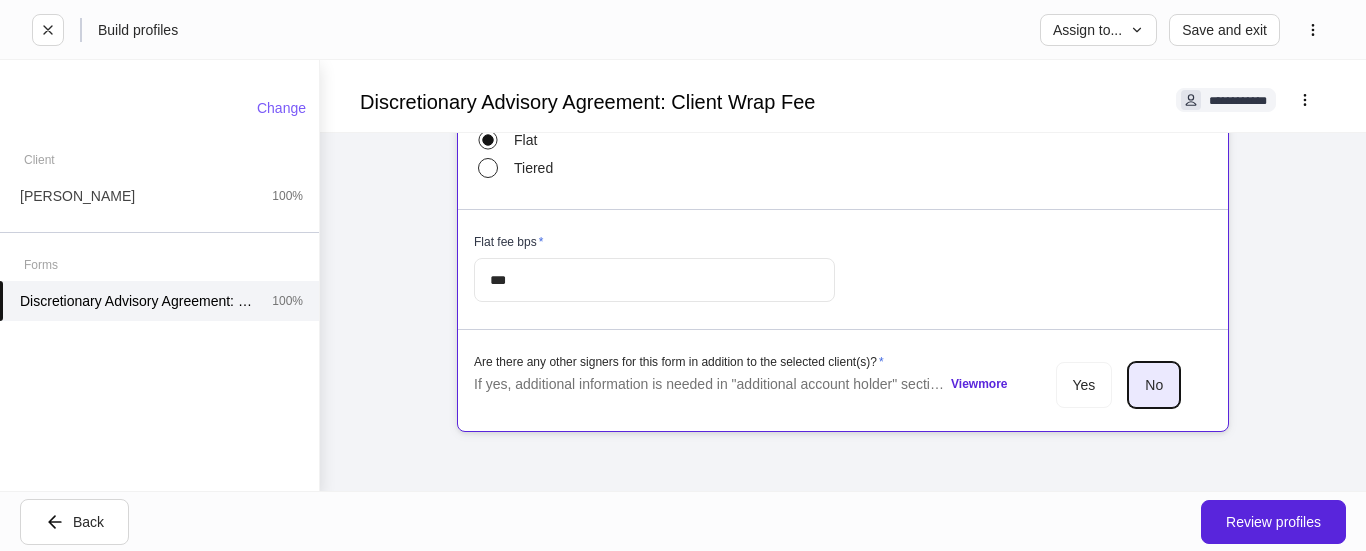 scroll, scrollTop: 2625, scrollLeft: 0, axis: vertical 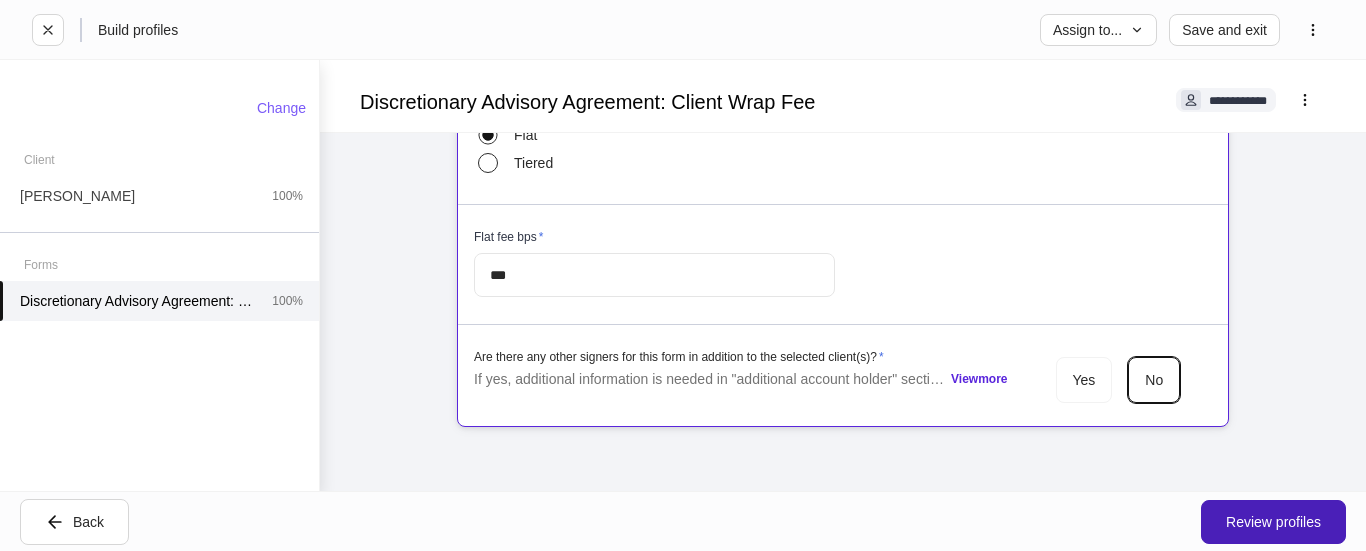 click on "Review profiles" at bounding box center (1273, 522) 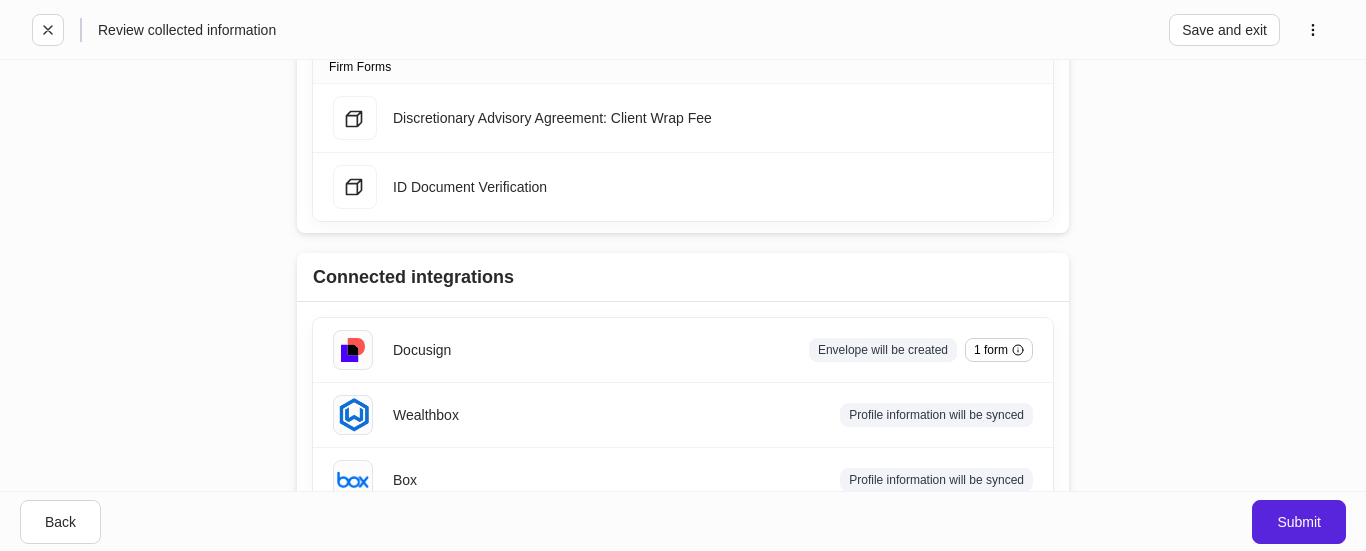 scroll, scrollTop: 294, scrollLeft: 0, axis: vertical 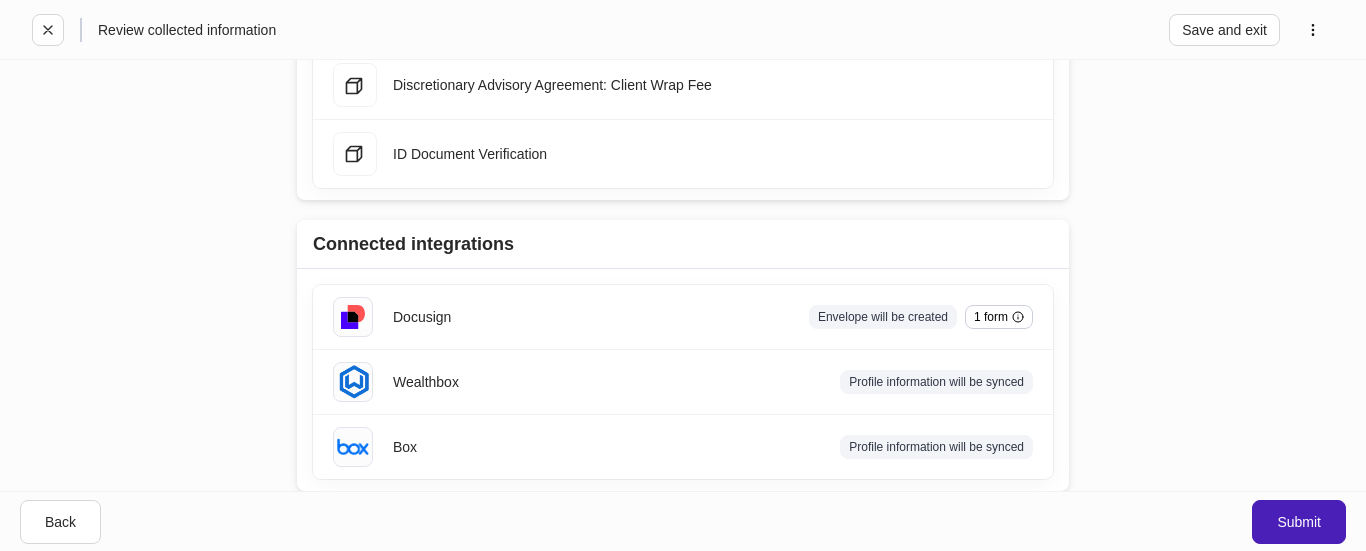 click on "Submit" at bounding box center (1299, 522) 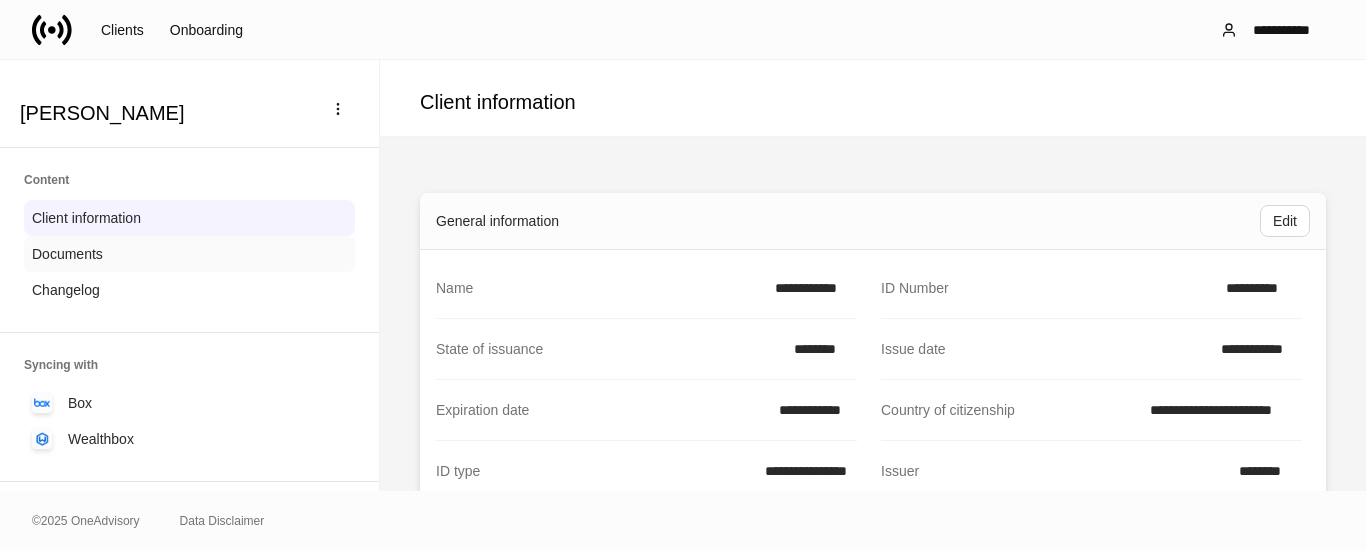 click on "Documents" at bounding box center (67, 254) 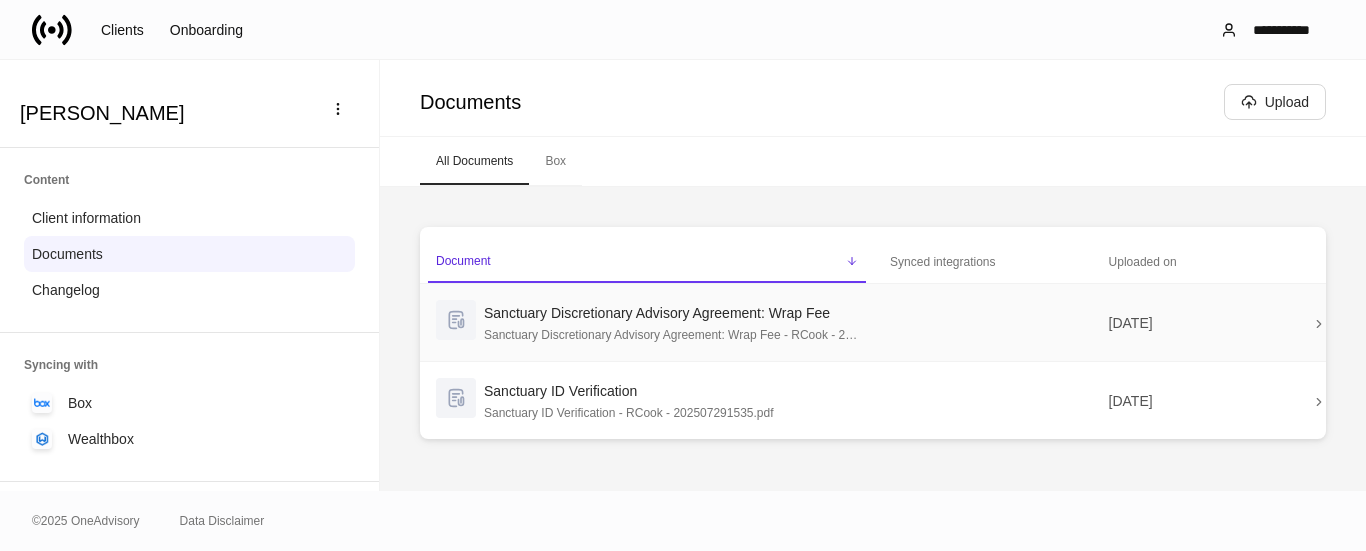 click on "Sanctuary Discretionary Advisory Agreement: Wrap Fee - RCook - 202507291535.pdf" at bounding box center [671, 333] 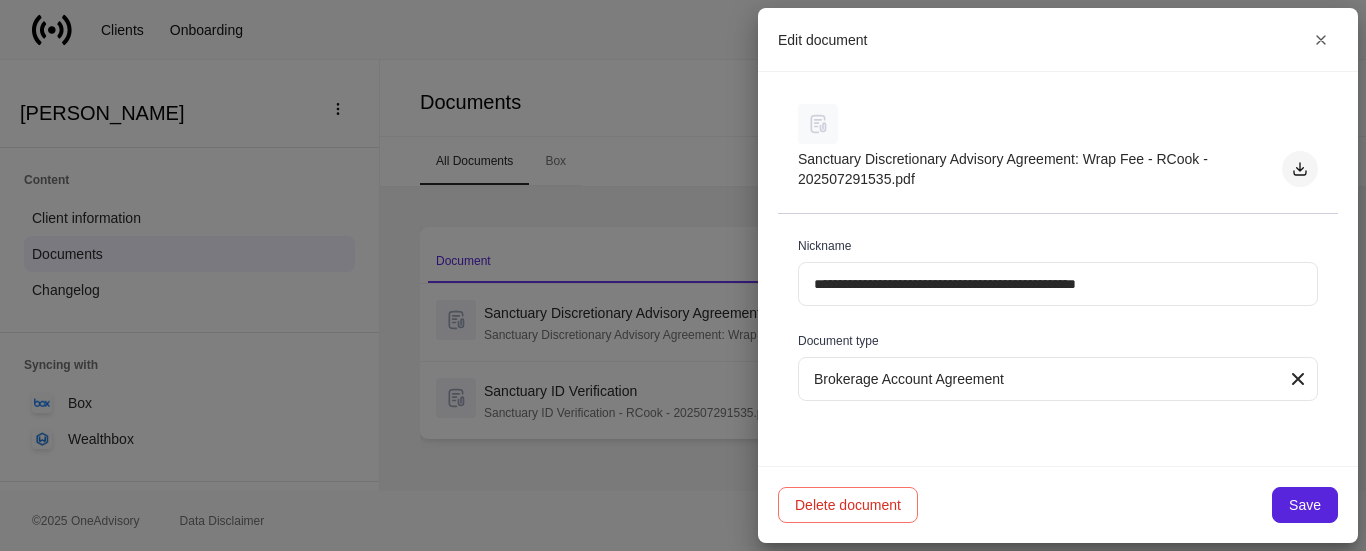 click 